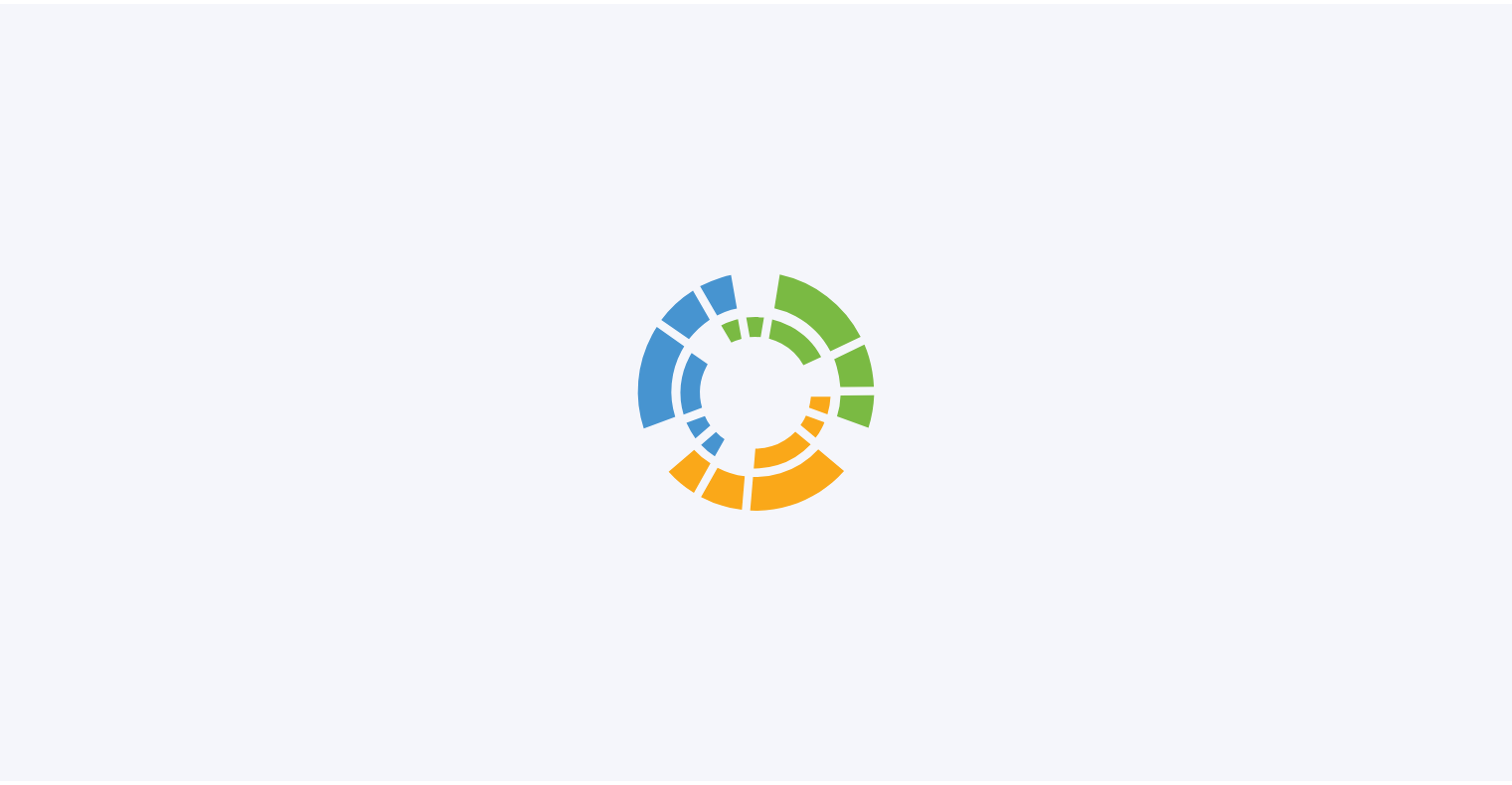 scroll, scrollTop: 0, scrollLeft: 0, axis: both 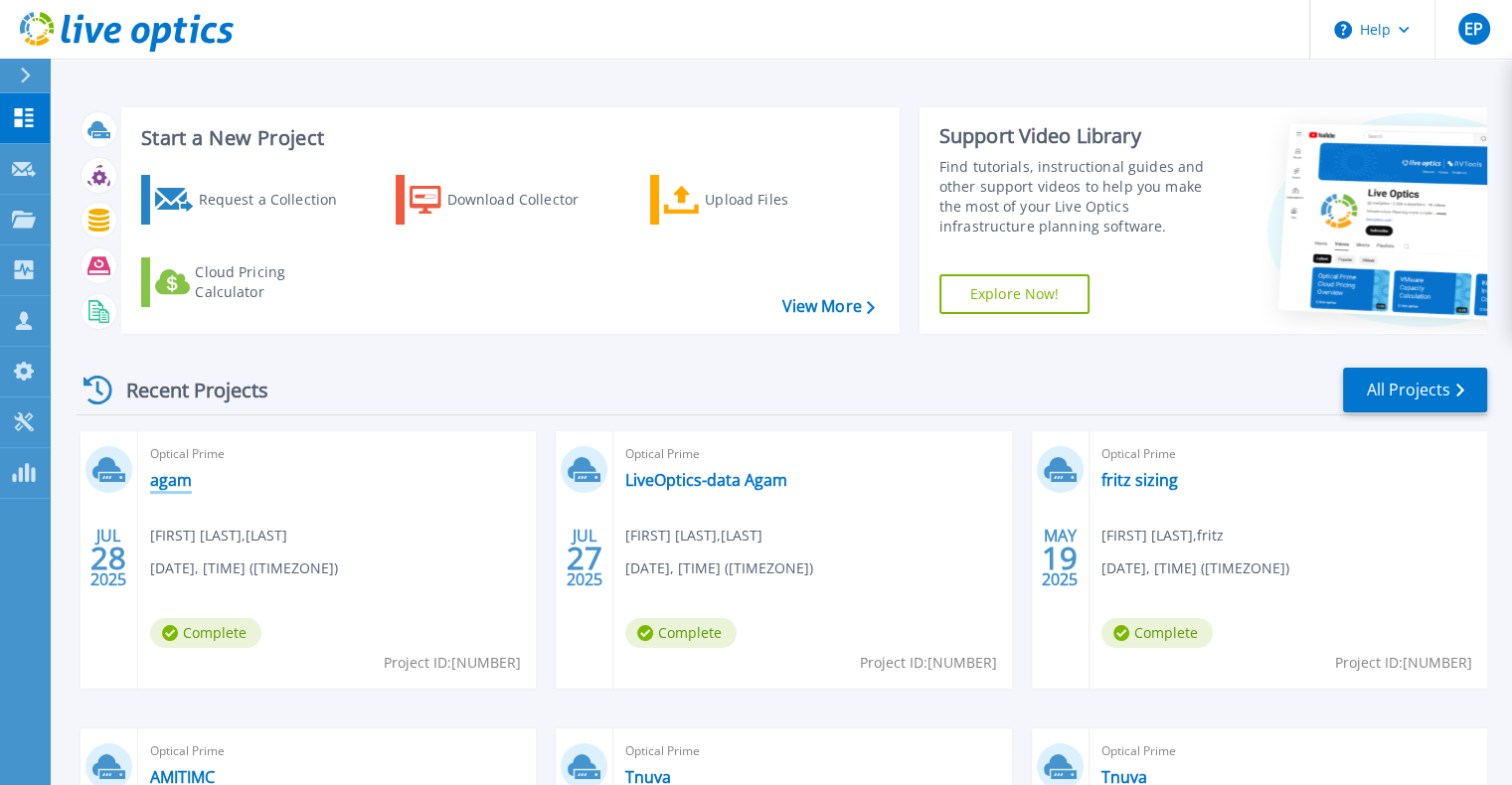 click on "agam" at bounding box center (171, 480) 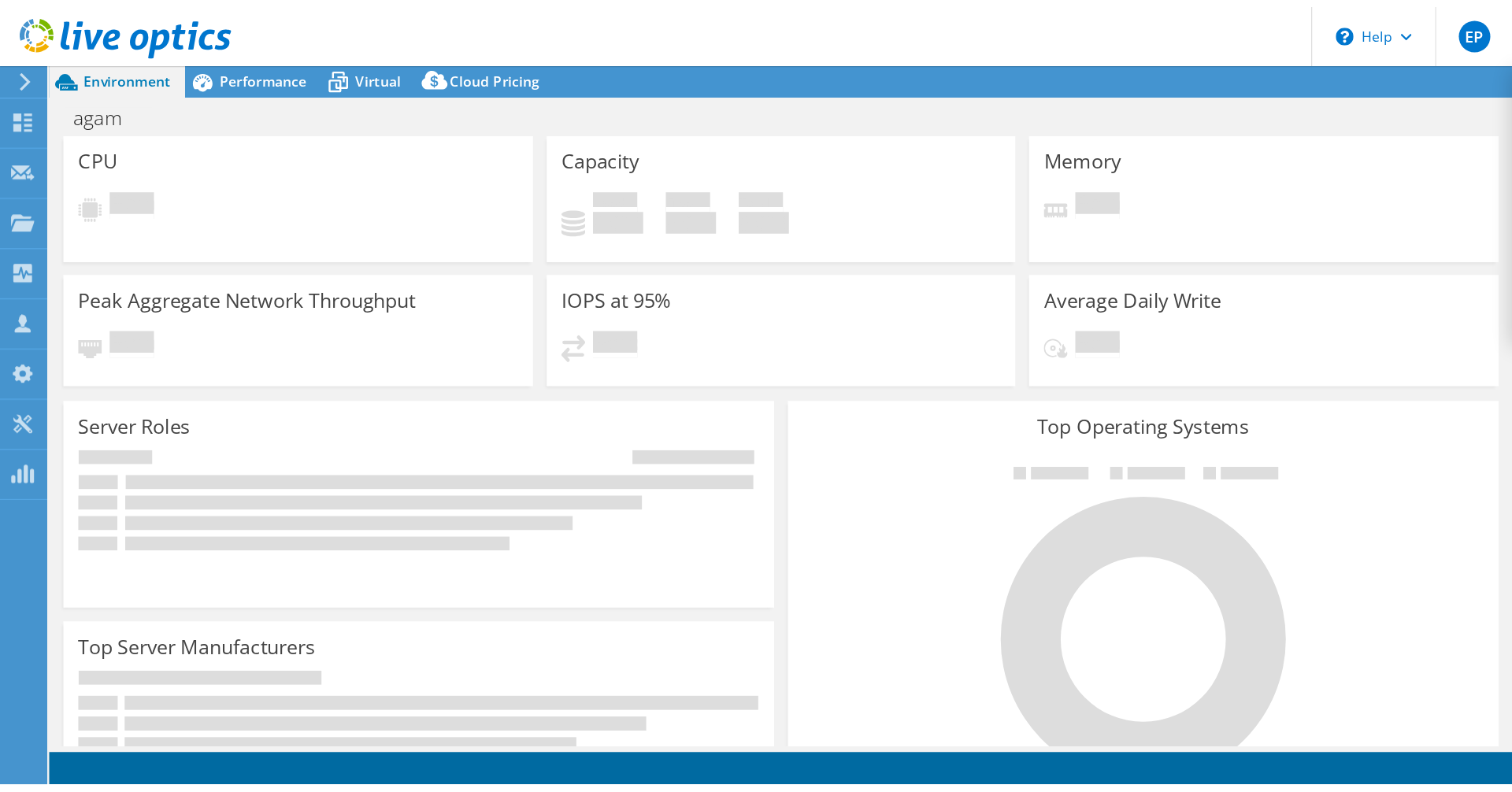 scroll, scrollTop: 0, scrollLeft: 0, axis: both 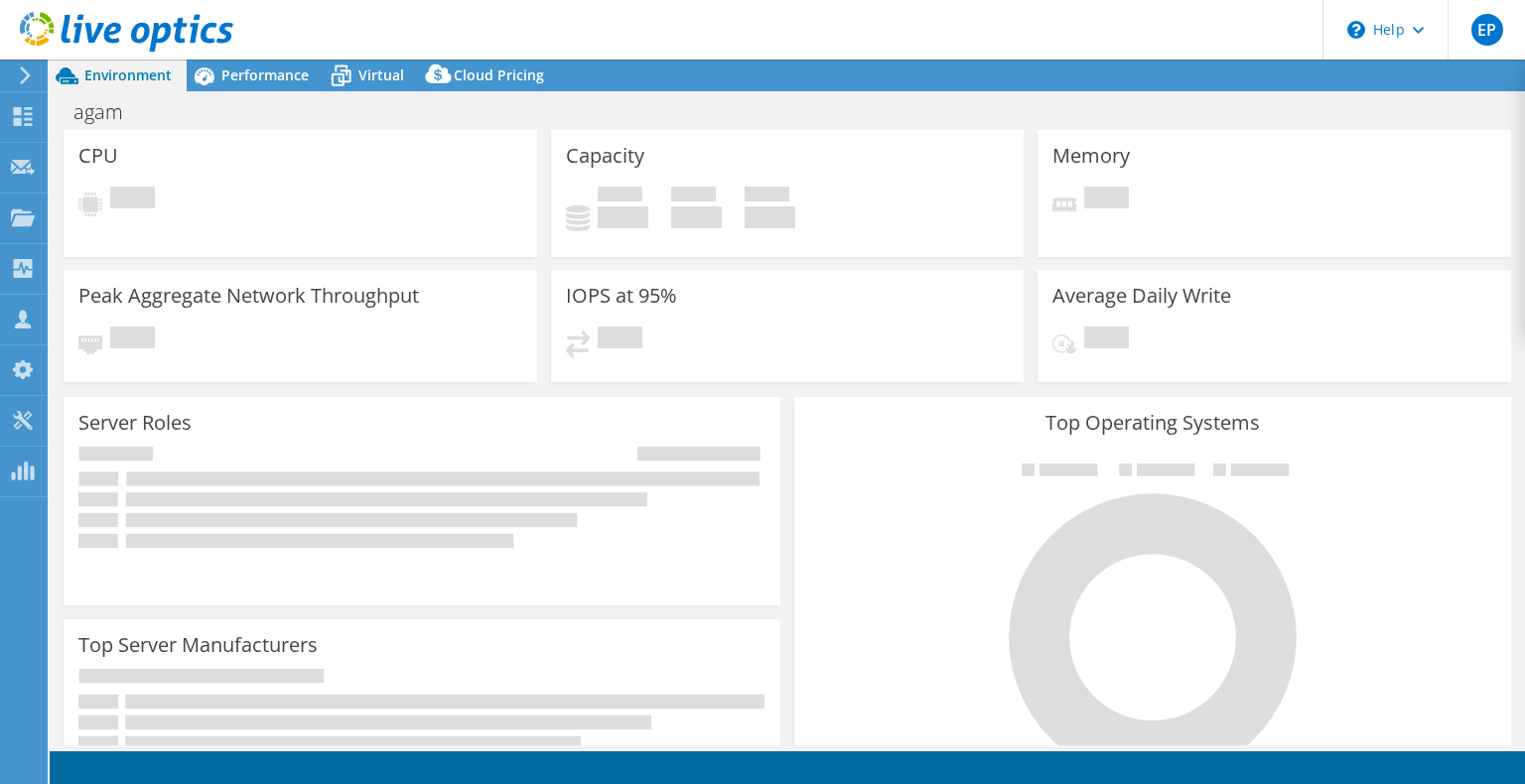 click on "[HOSTNAME]
[ROLE]
[FIRSTNAME] [LASTNAME]
[EMAIL]
[DOMAIN]
[MENU_ITEM]
[MENU_ITEM]
[MENU_ITEM]
[MENU_ITEM]
[MENU_ITEM]" at bounding box center (762, 392) 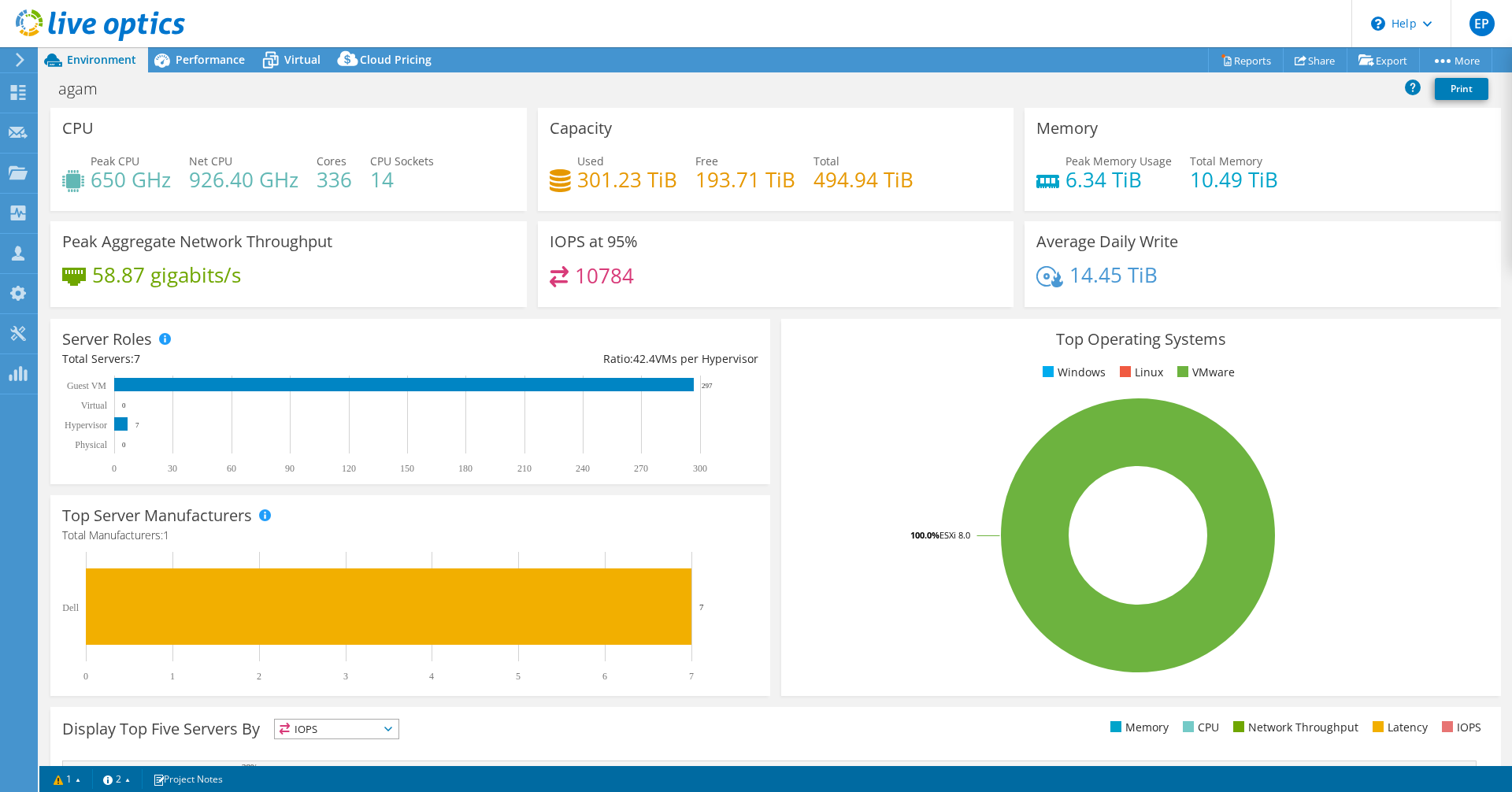 click at bounding box center [92, 26] 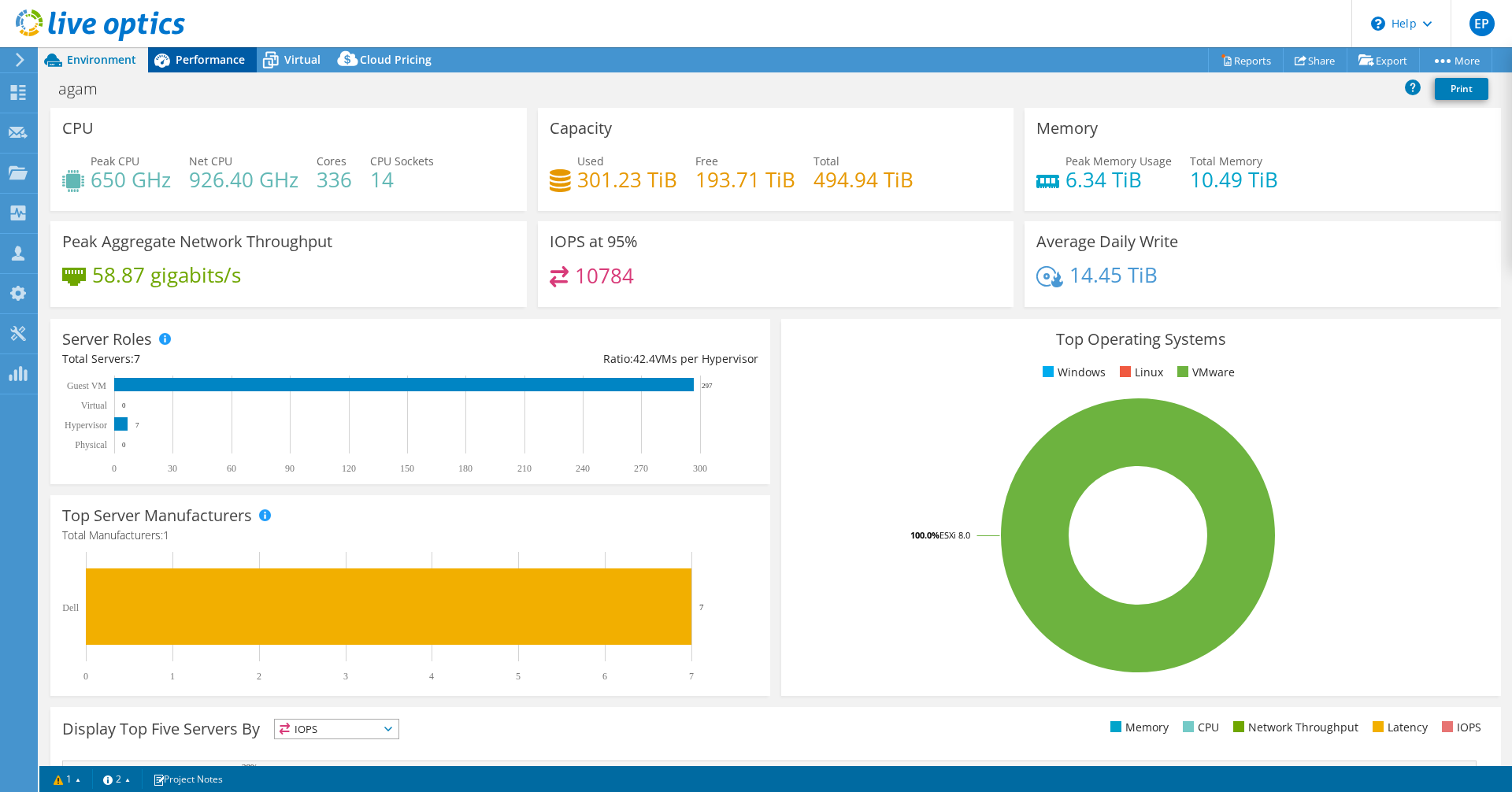 click on "Performance" at bounding box center [210, 59] 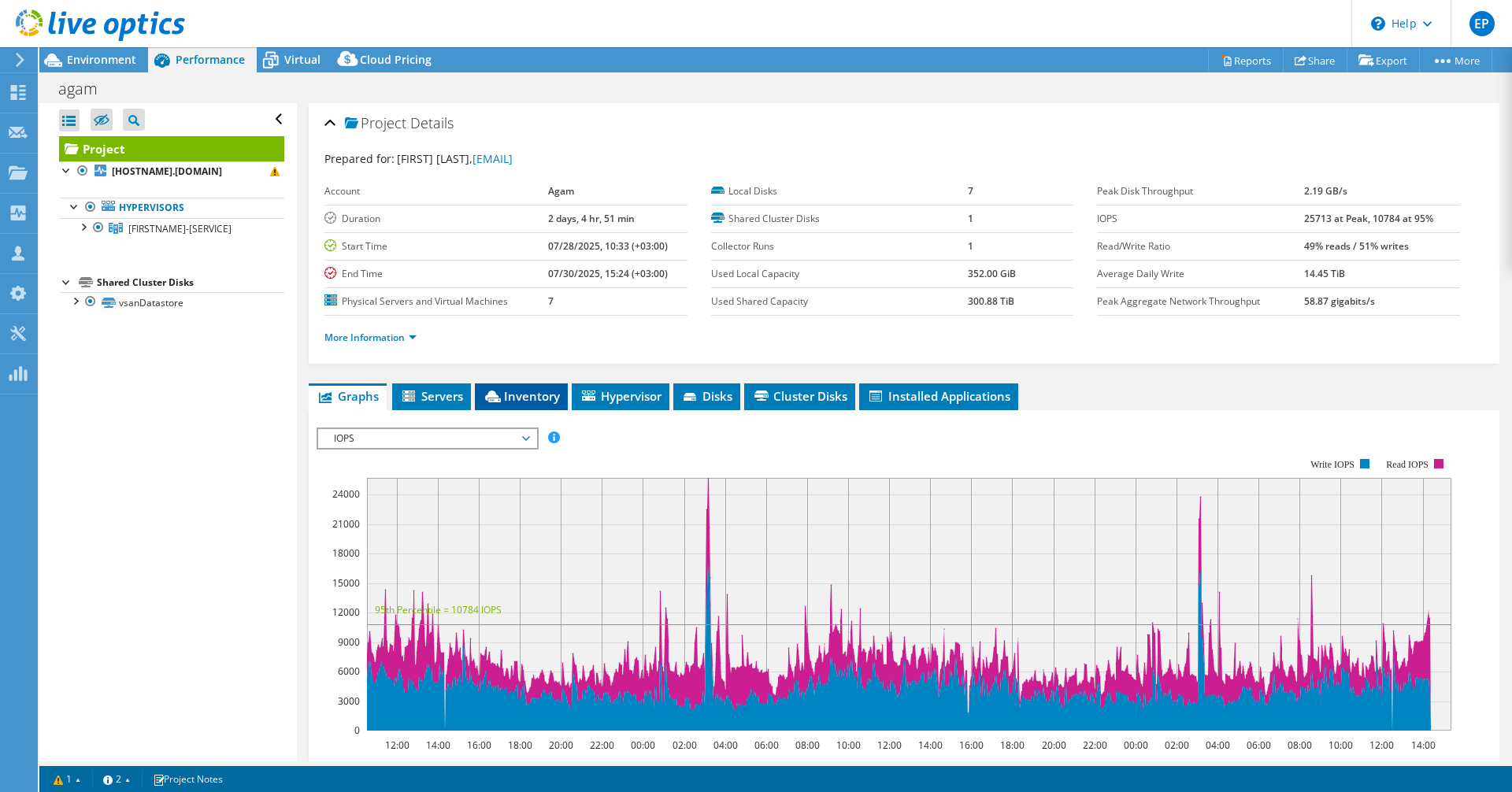 click on "Inventory" at bounding box center (521, 396) 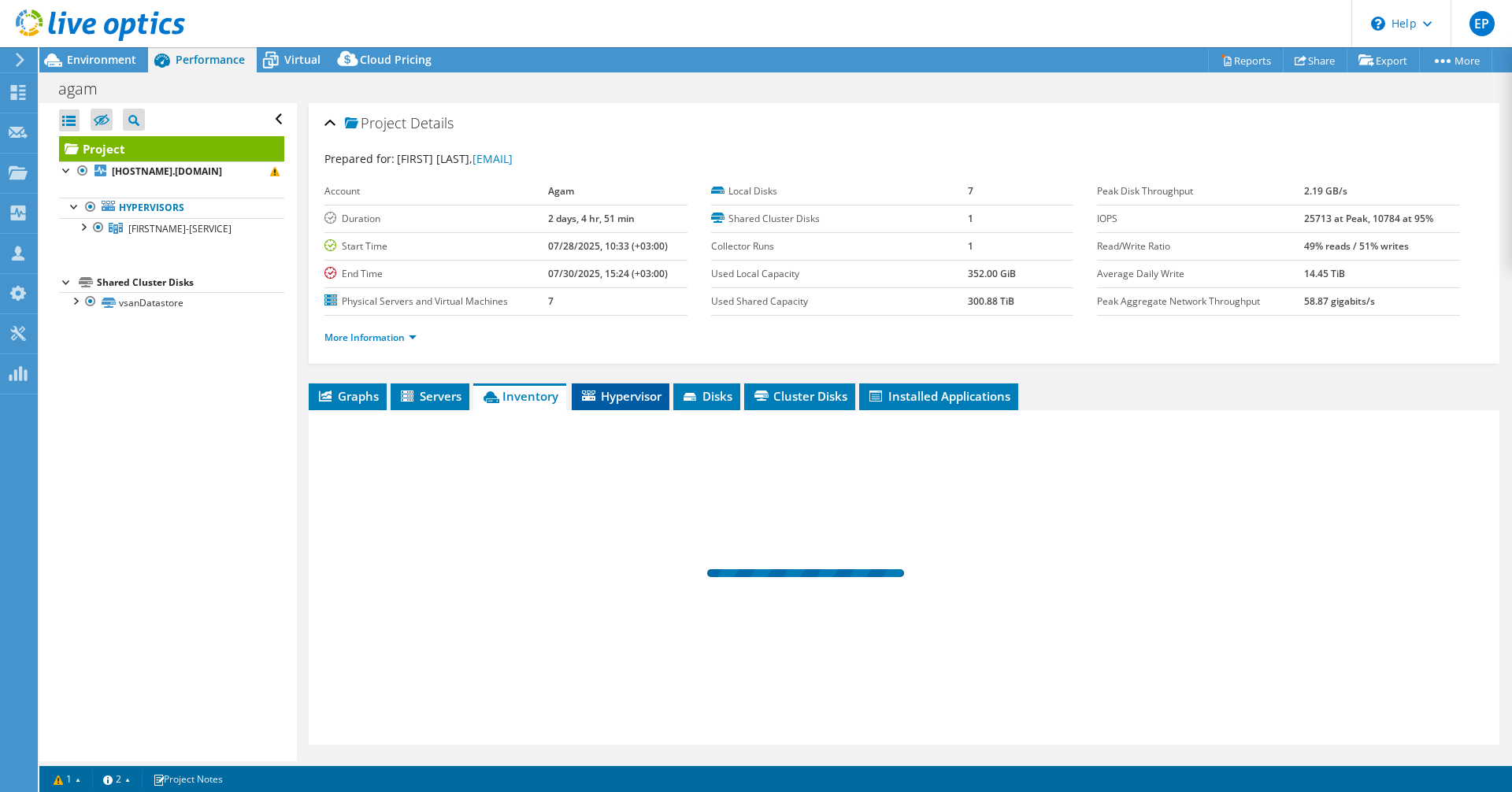 click on "Hypervisor" at bounding box center (621, 396) 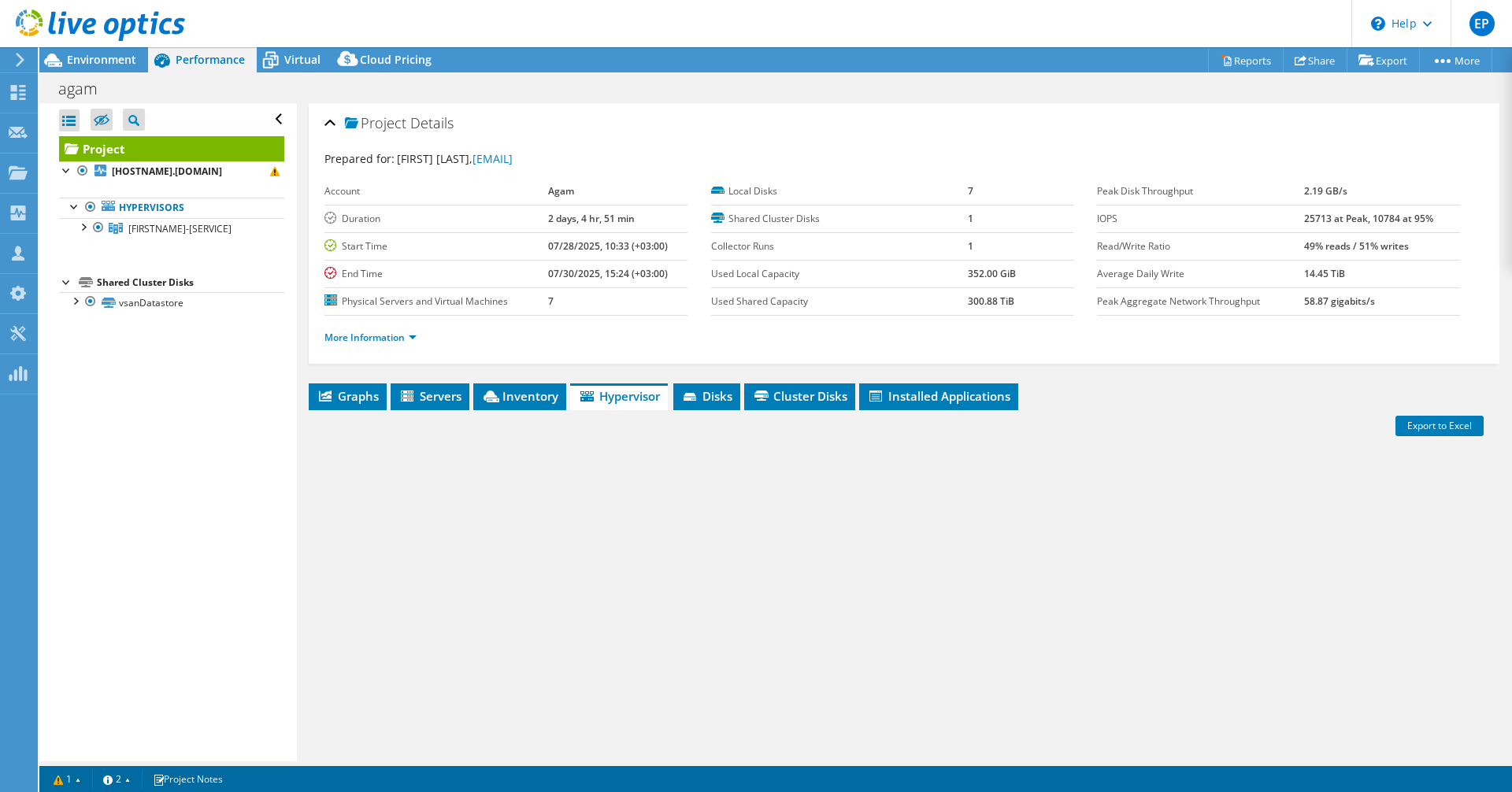 click on "Hypervisor" at bounding box center (619, 396) 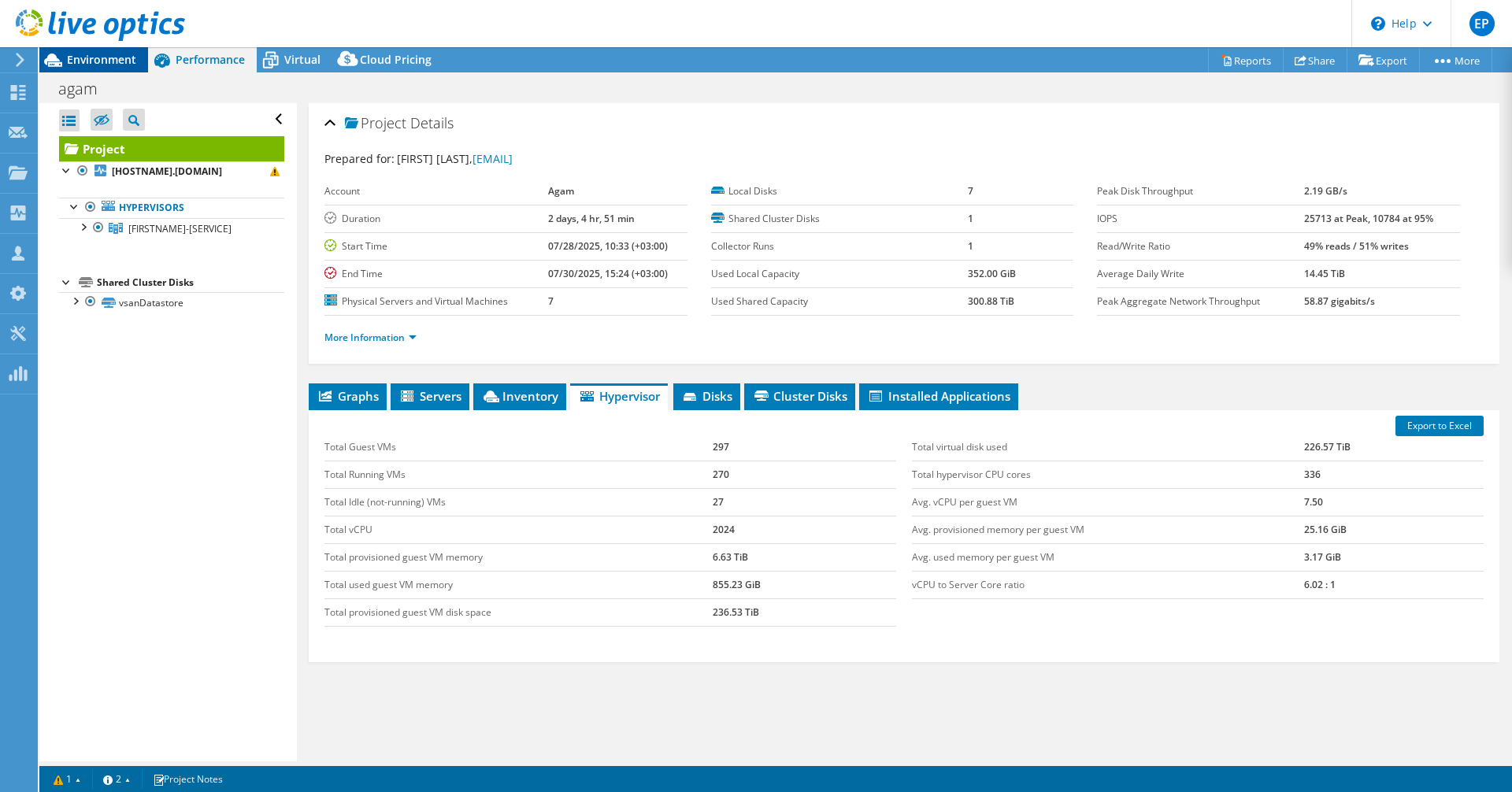 click on "Environment" at bounding box center [94, 60] 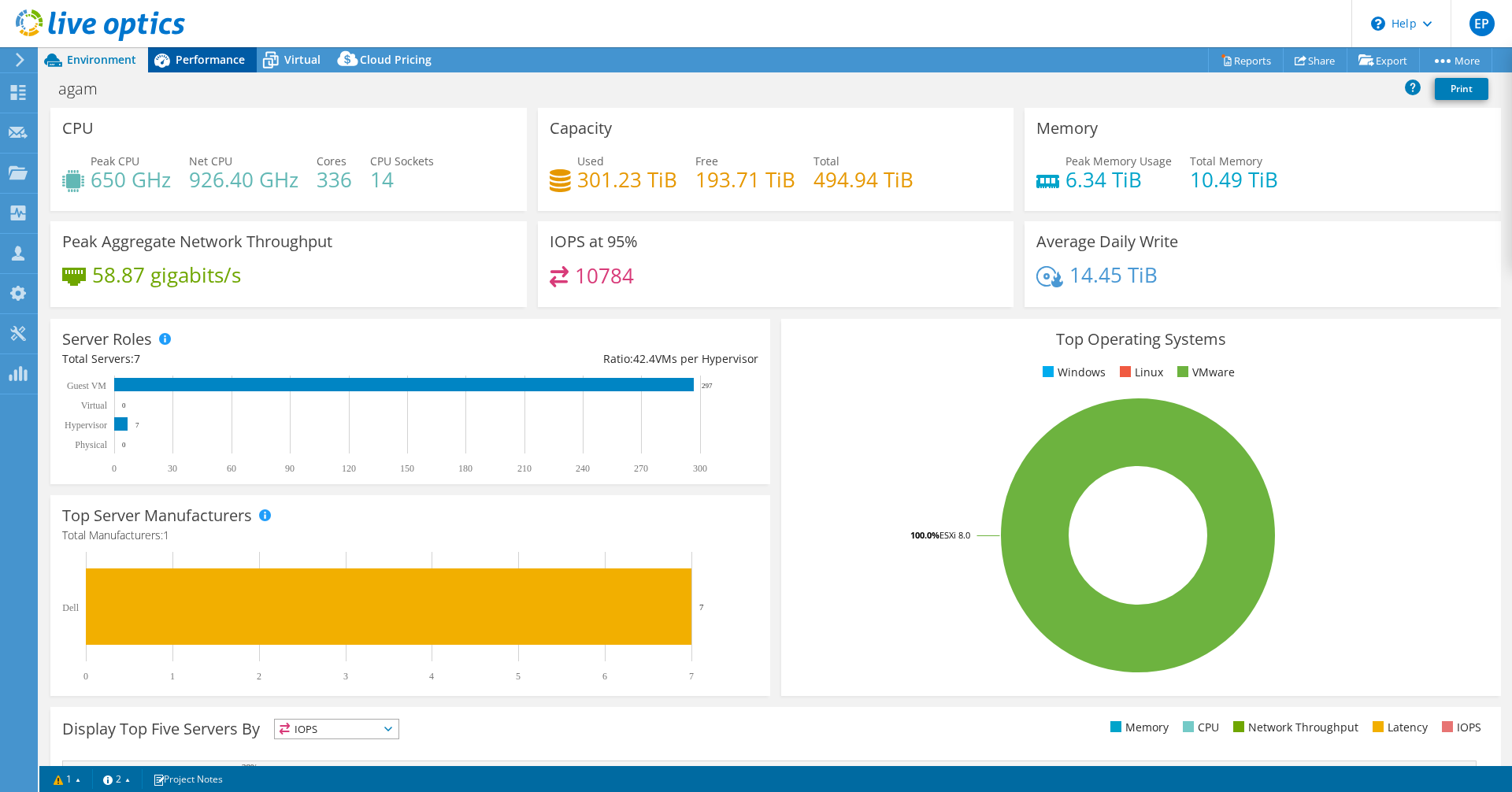 click on "Performance" at bounding box center [210, 59] 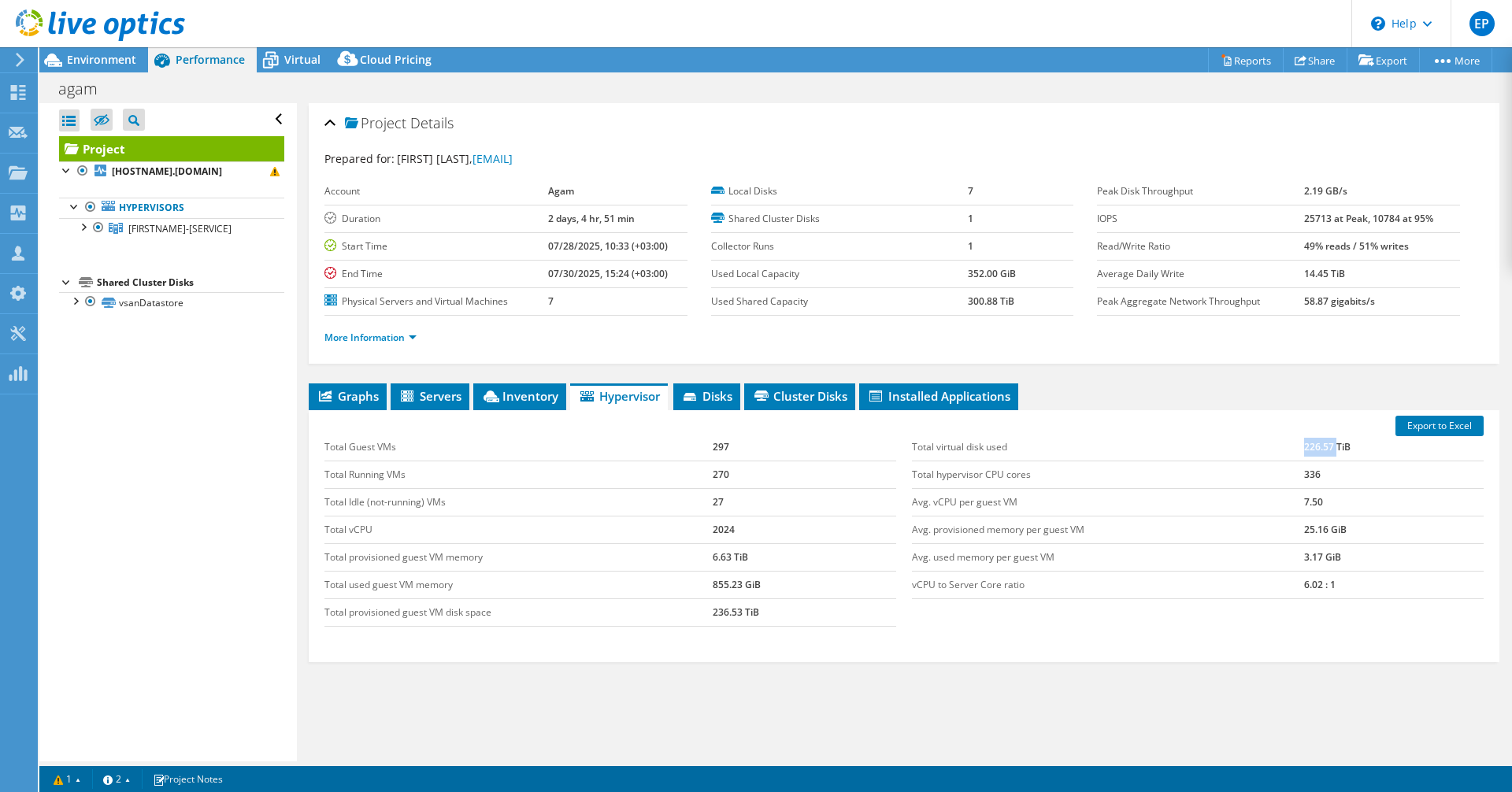drag, startPoint x: 1291, startPoint y: 451, endPoint x: 1329, endPoint y: 448, distance: 38.118237 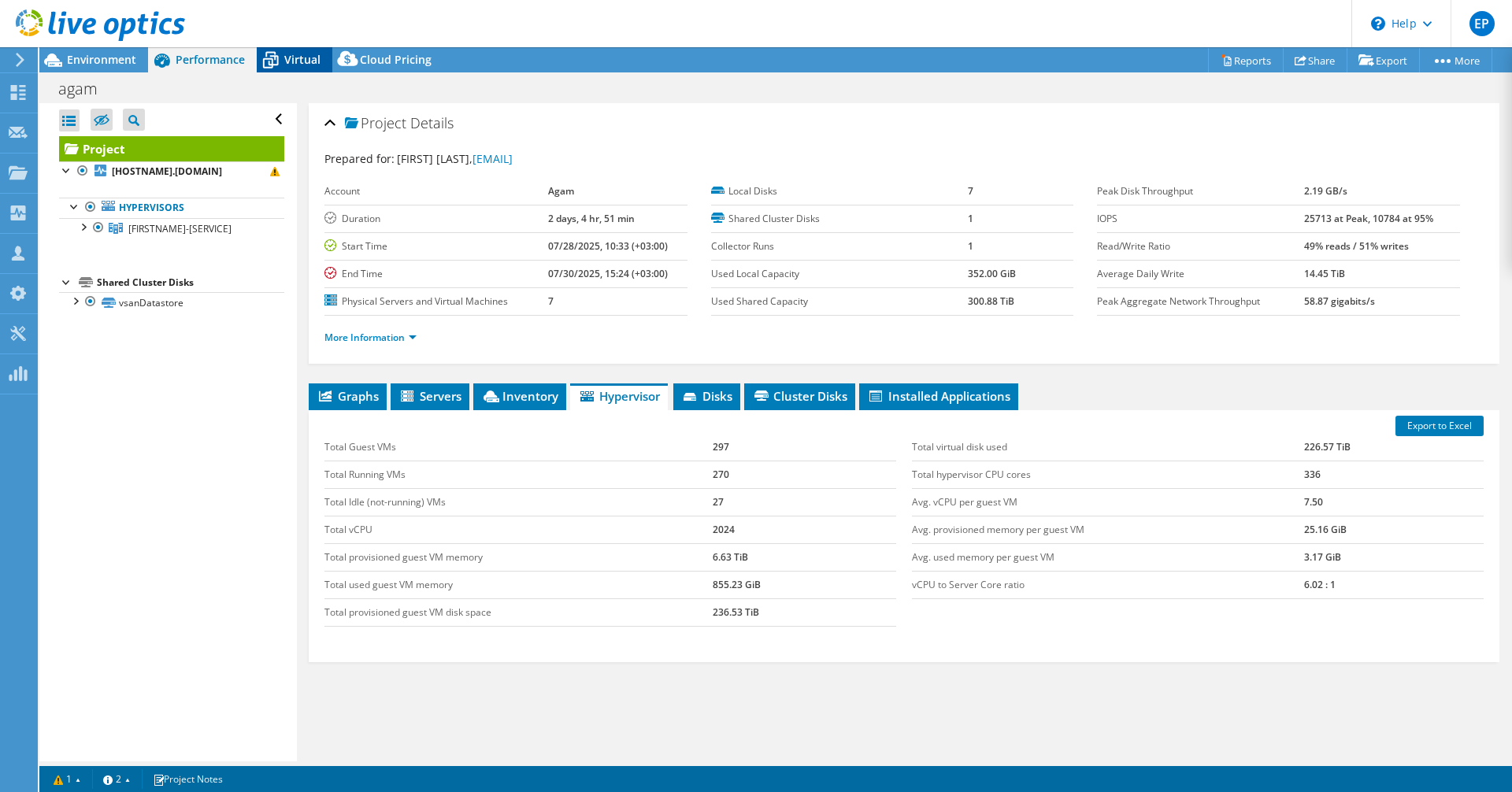 click on "Virtual" at bounding box center [302, 59] 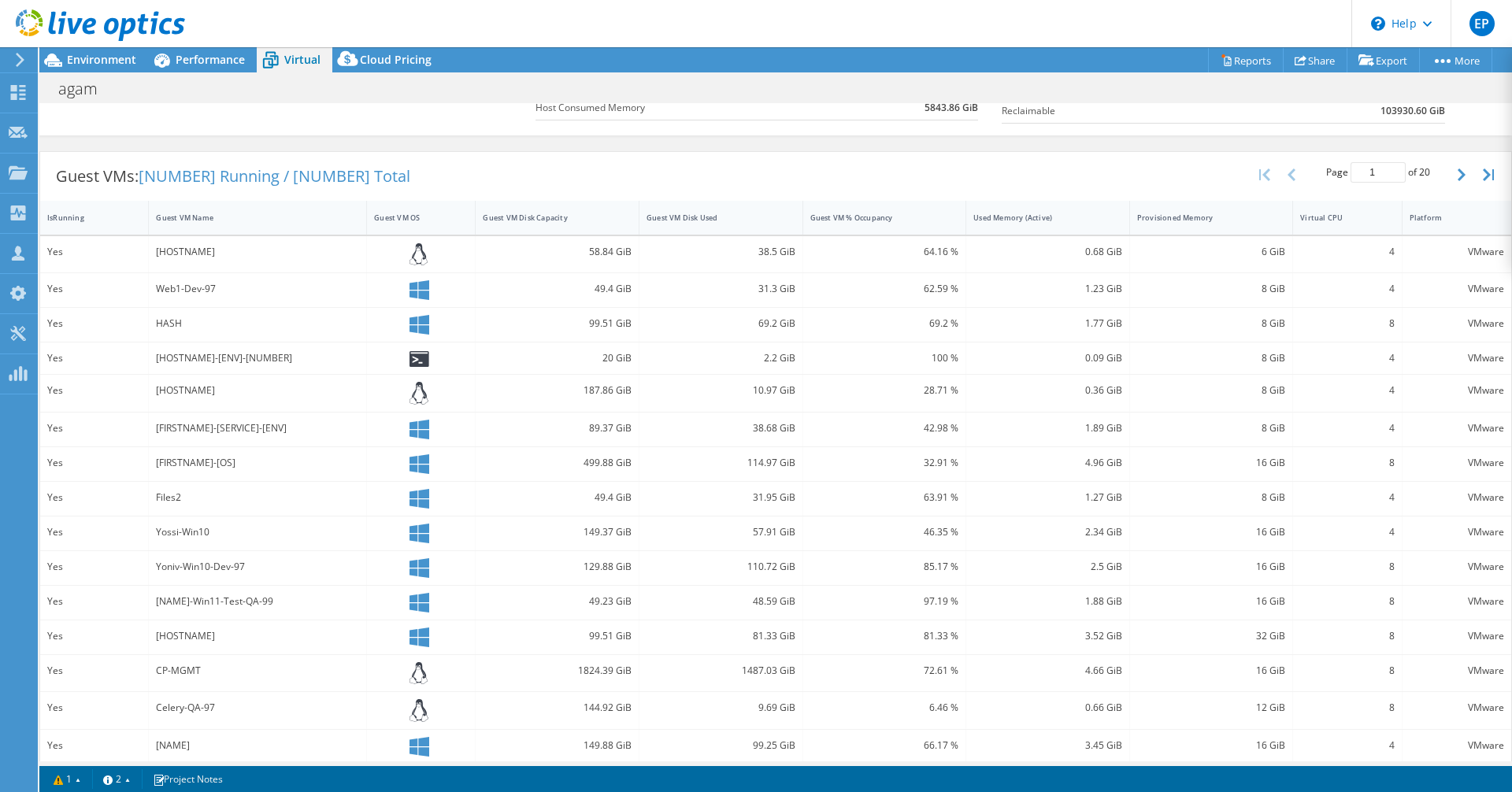 scroll, scrollTop: 272, scrollLeft: 0, axis: vertical 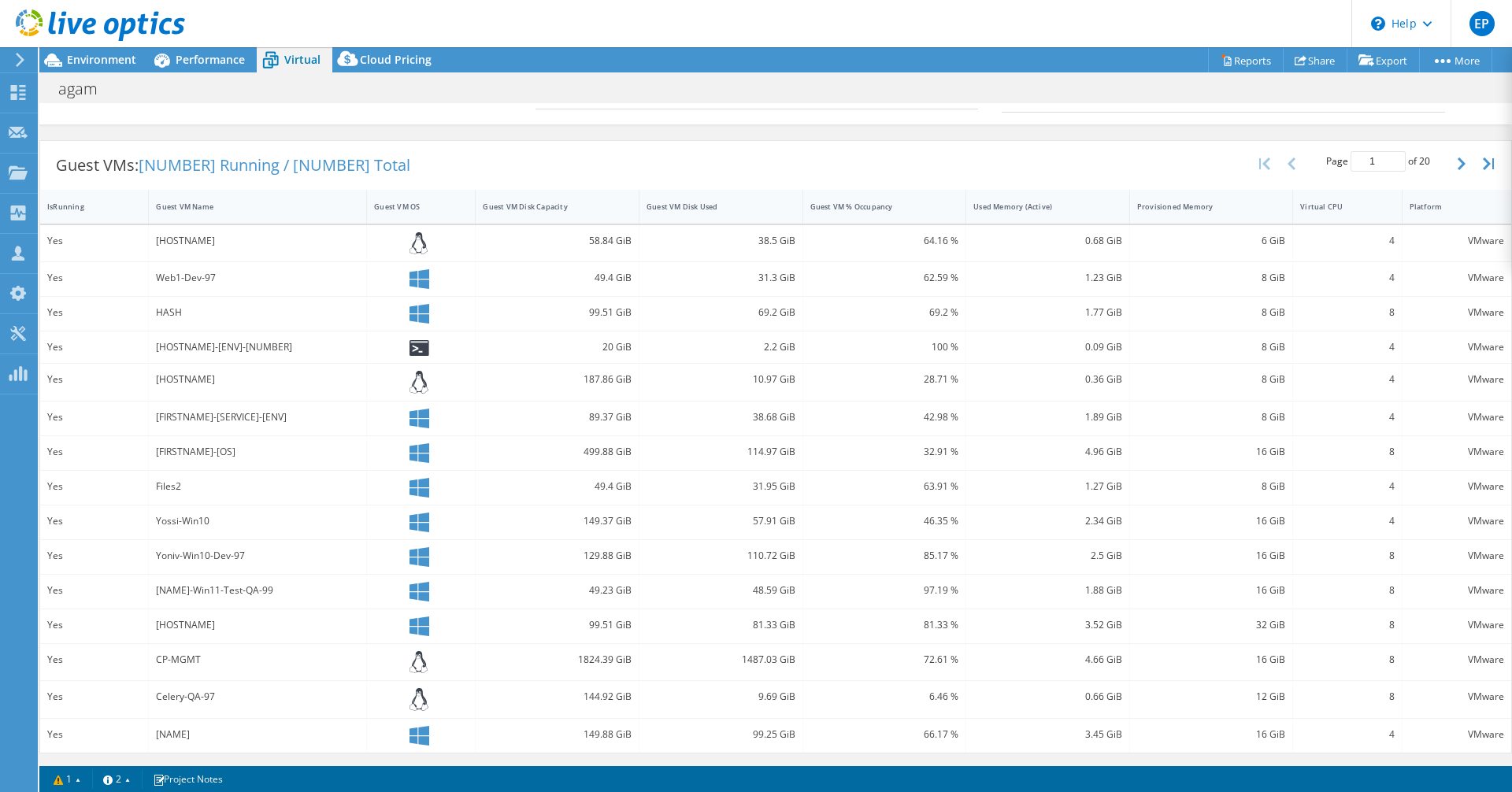 click on "Page   1   of   20 5 rows 10 rows 20 rows 25 rows 50 rows 100 rows" at bounding box center [1378, 164] 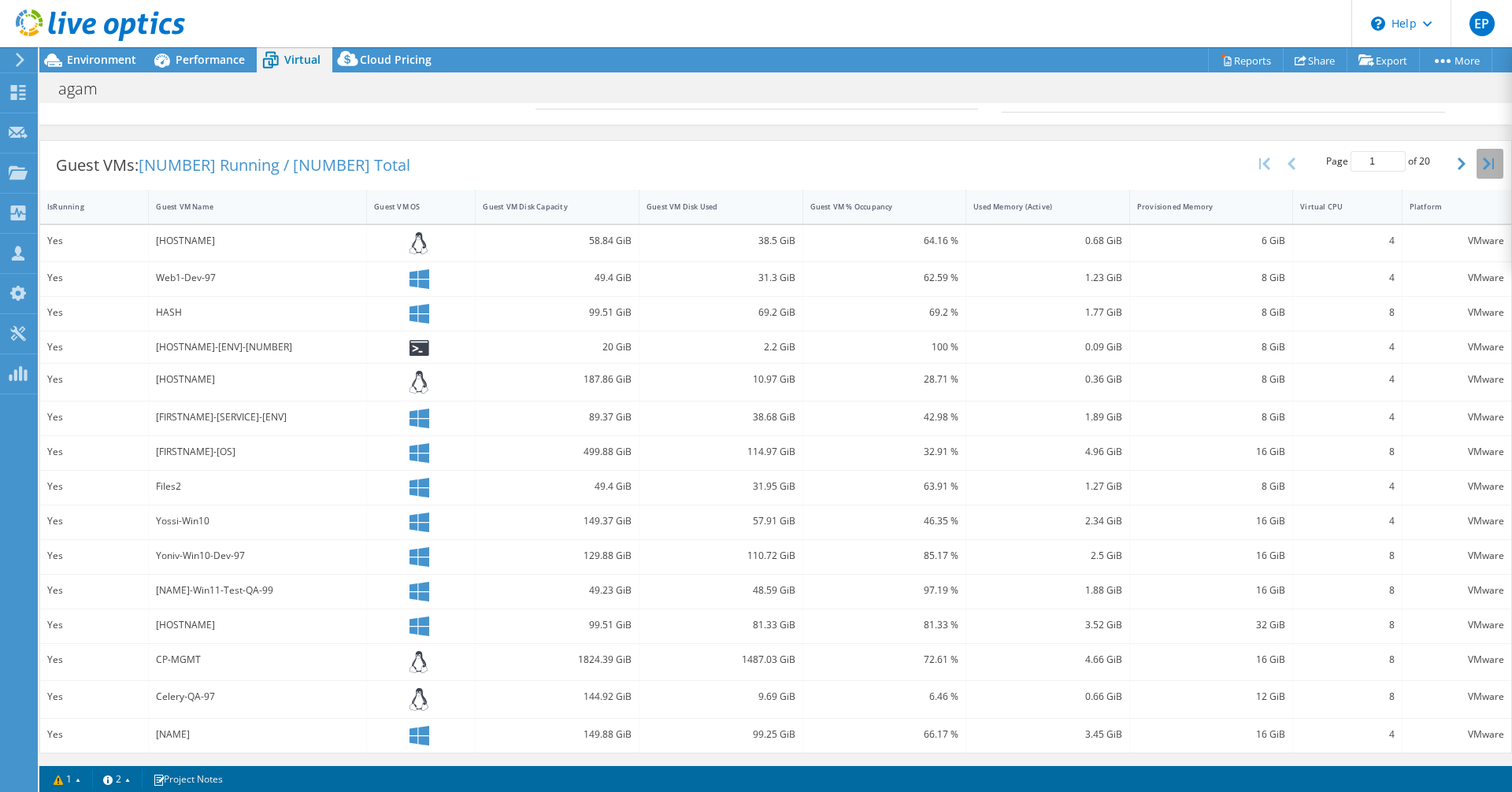 click at bounding box center (1490, 164) 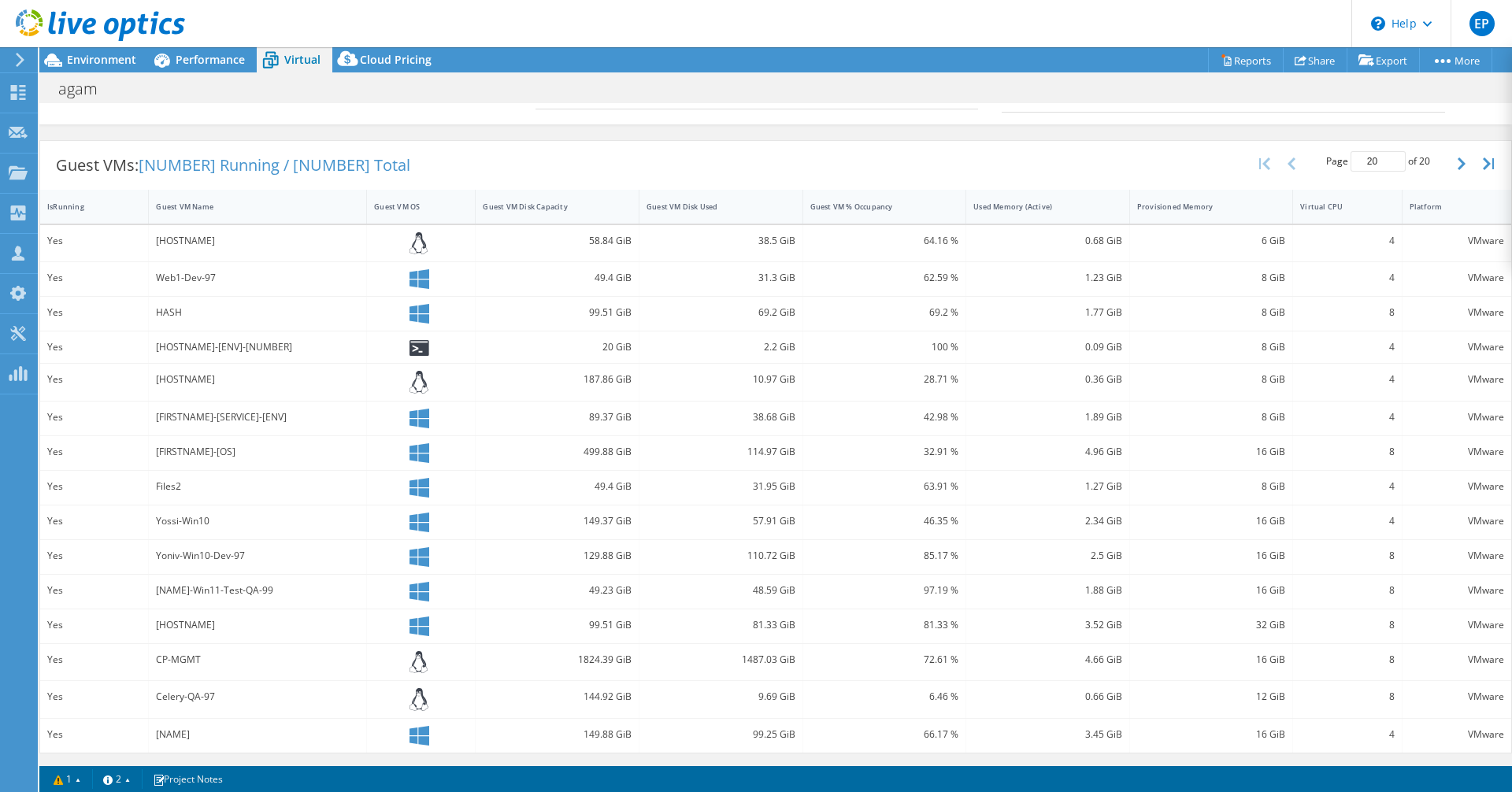 scroll, scrollTop: 186, scrollLeft: 0, axis: vertical 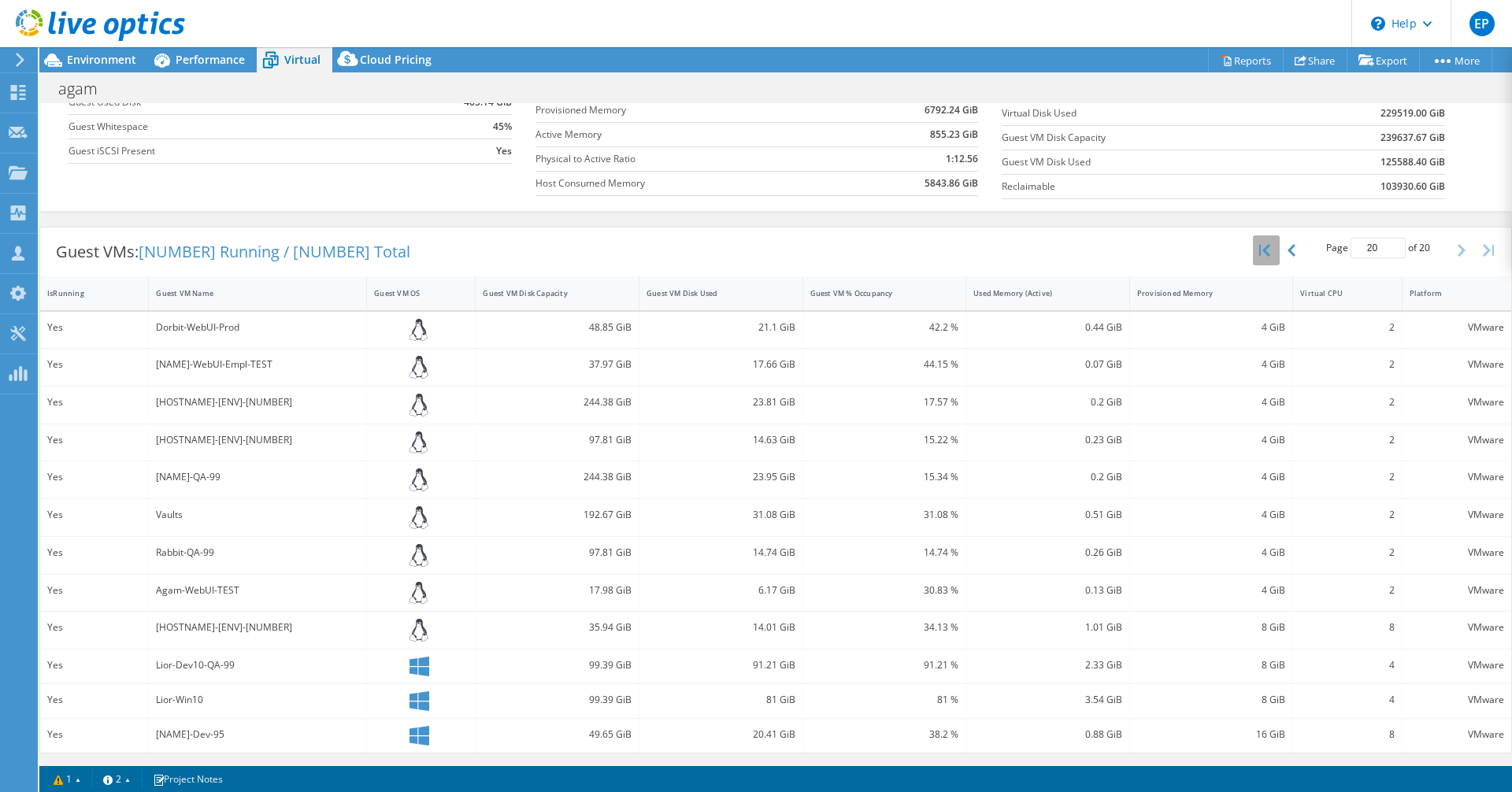 click 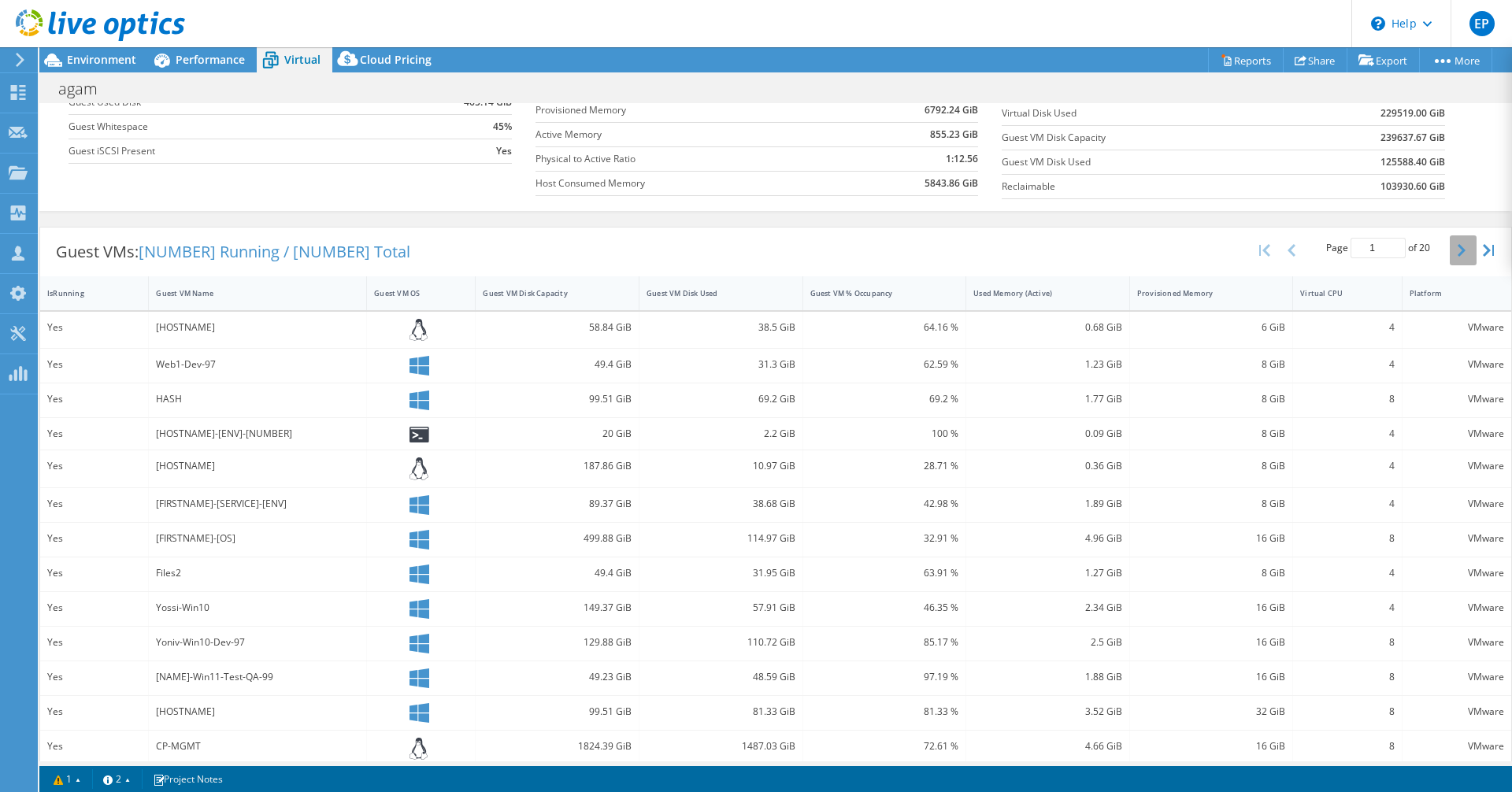 click 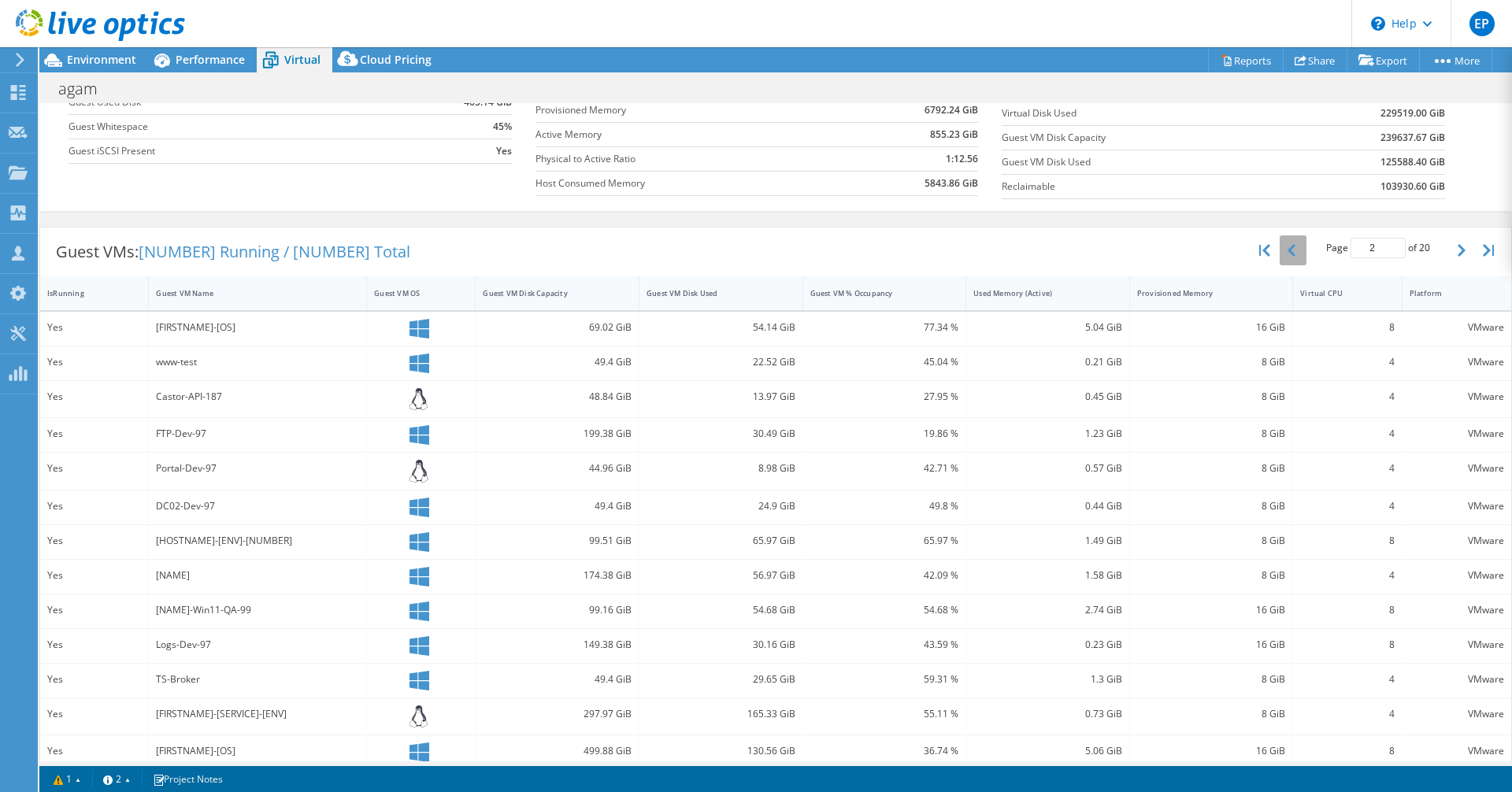 click at bounding box center (1293, 250) 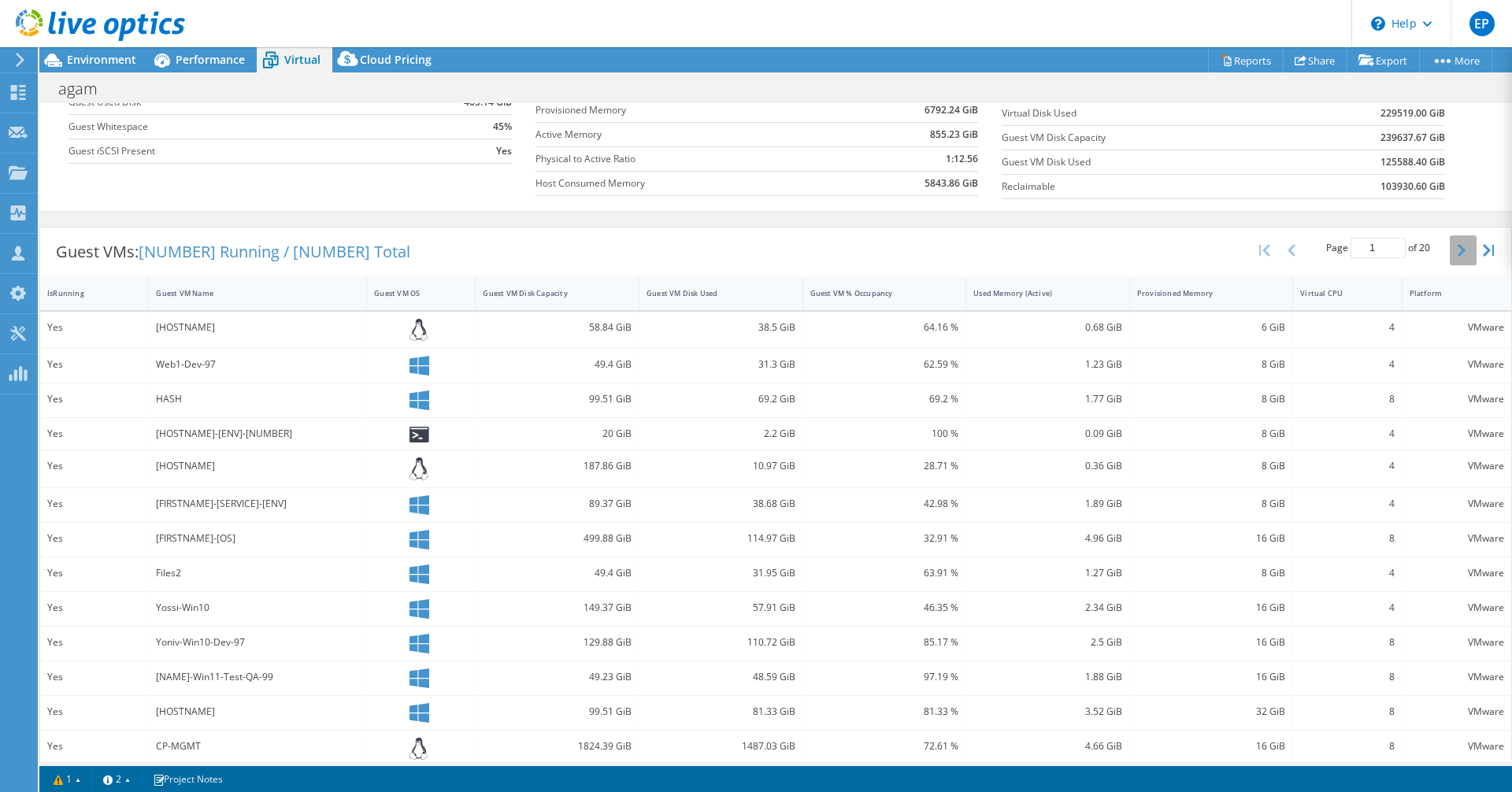 click 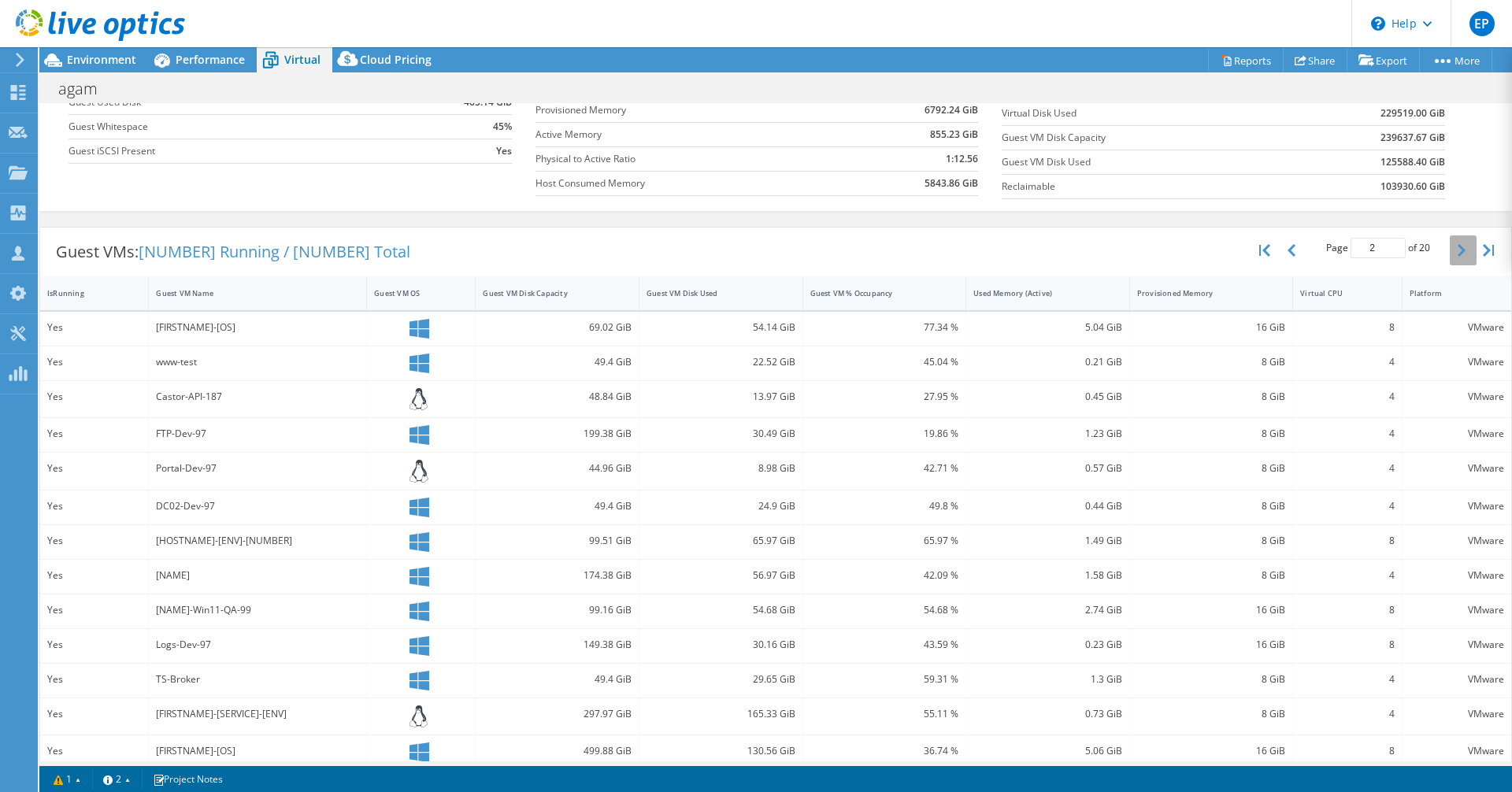 click 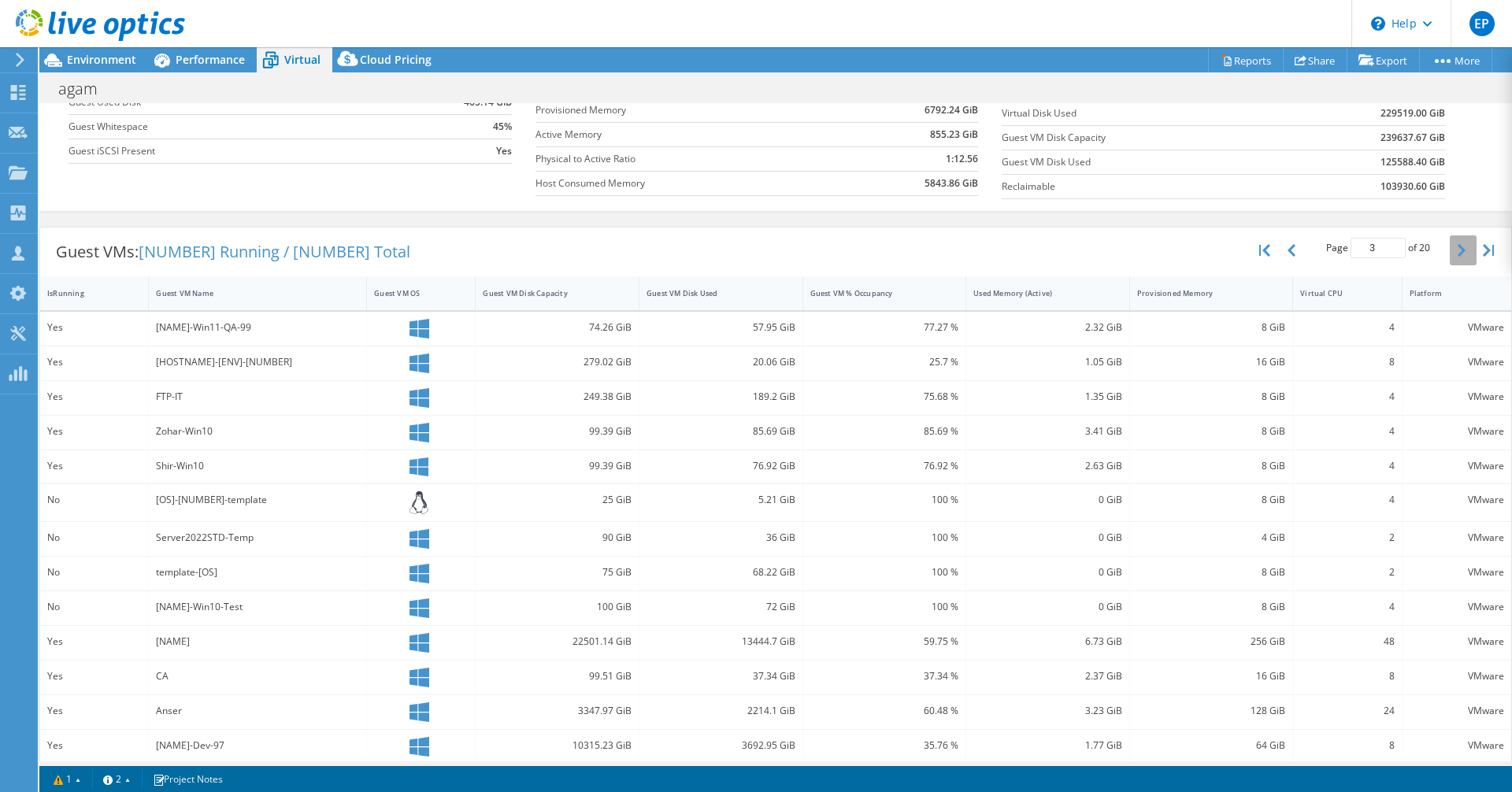 click 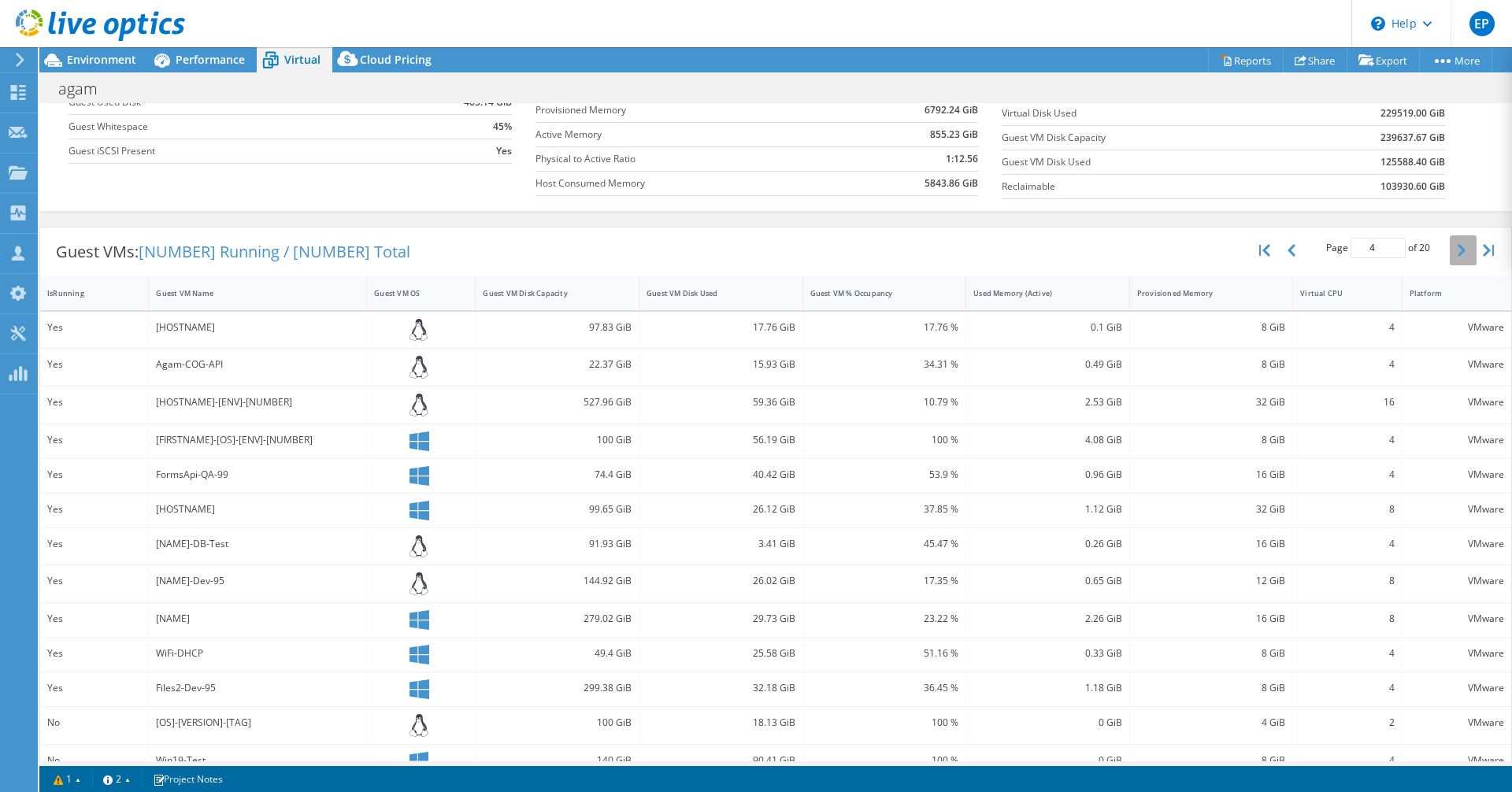 click 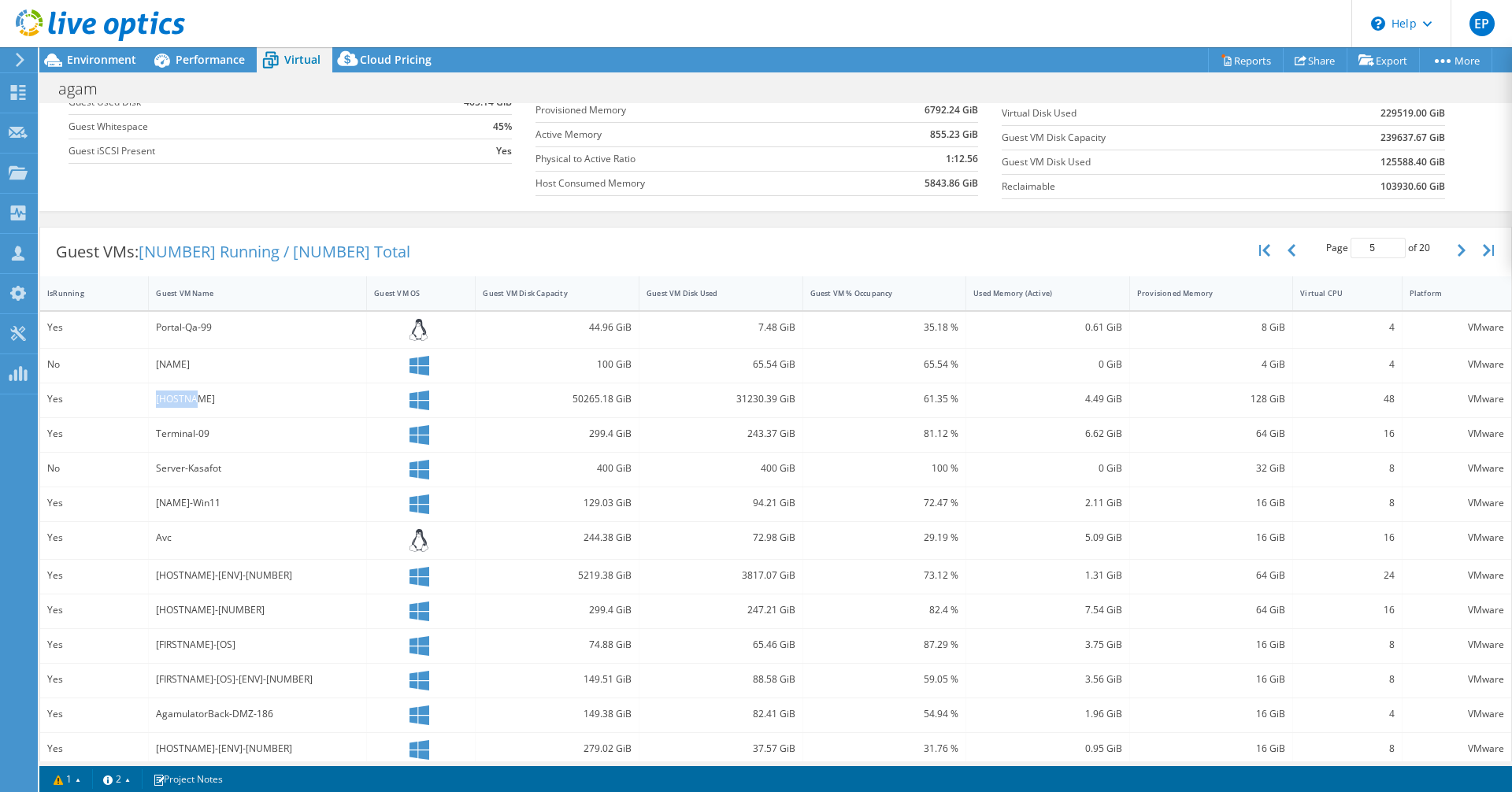 drag, startPoint x: 158, startPoint y: 398, endPoint x: 218, endPoint y: 398, distance: 60 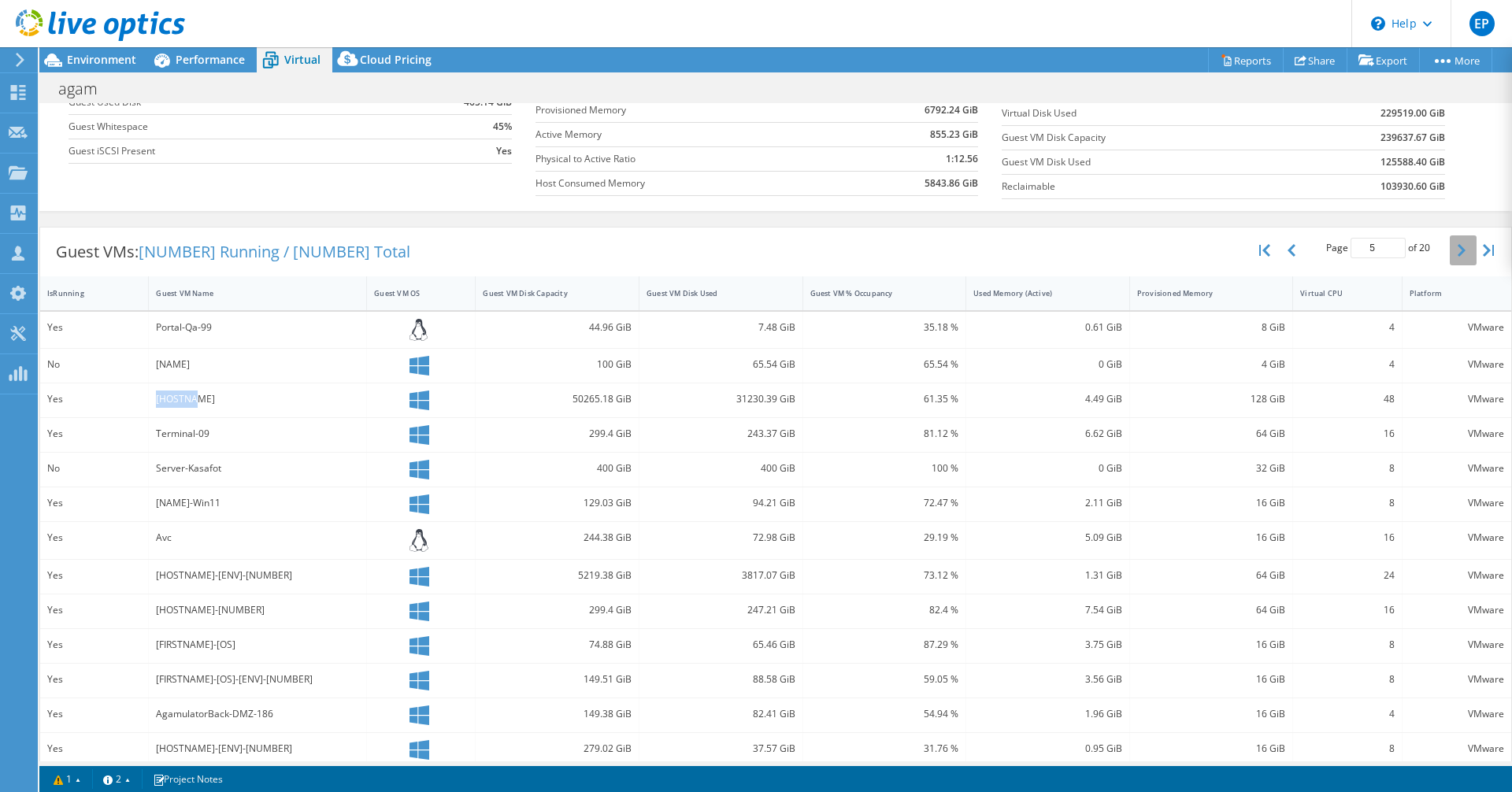 click at bounding box center [1463, 250] 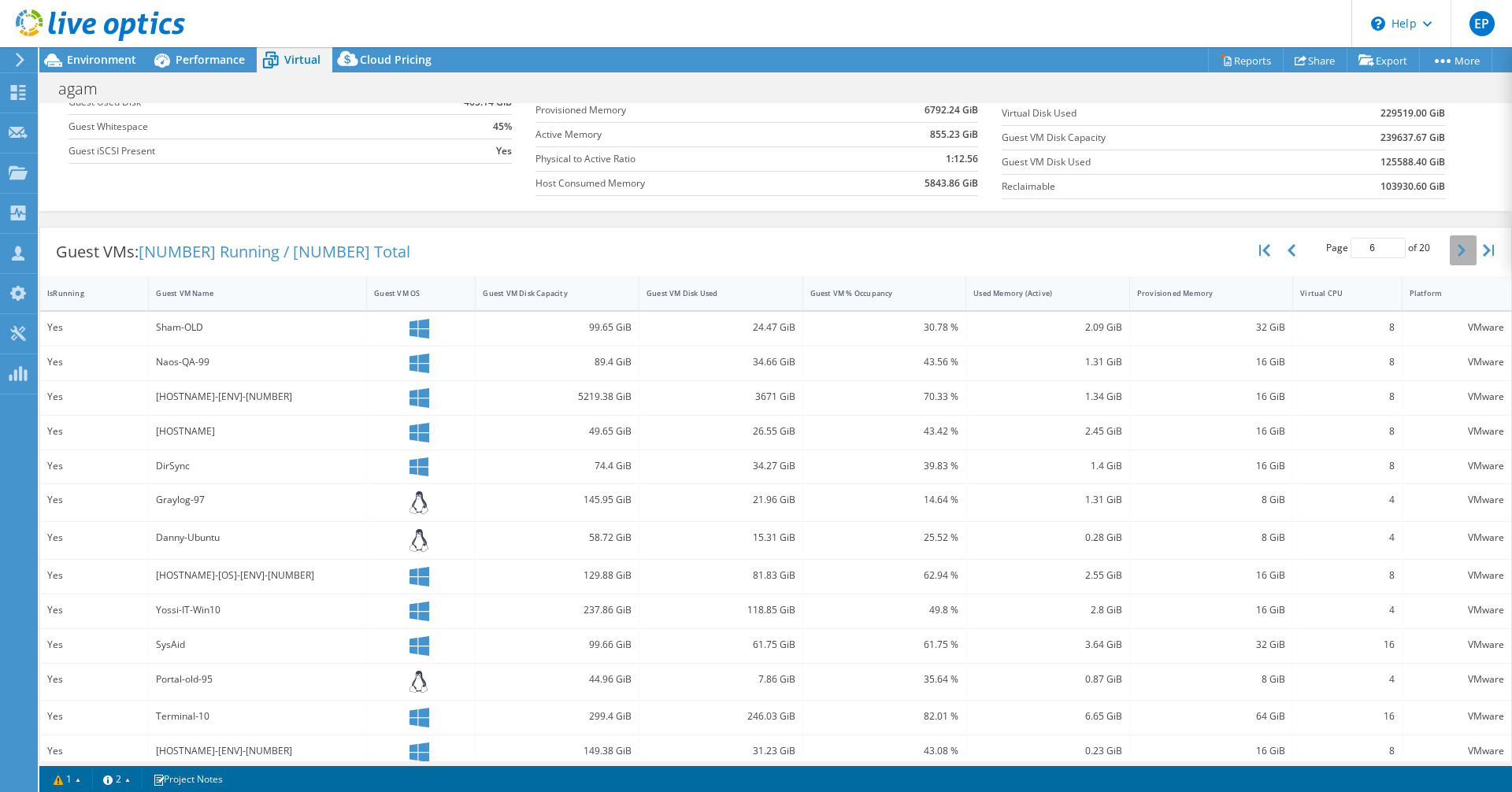 click at bounding box center [1463, 250] 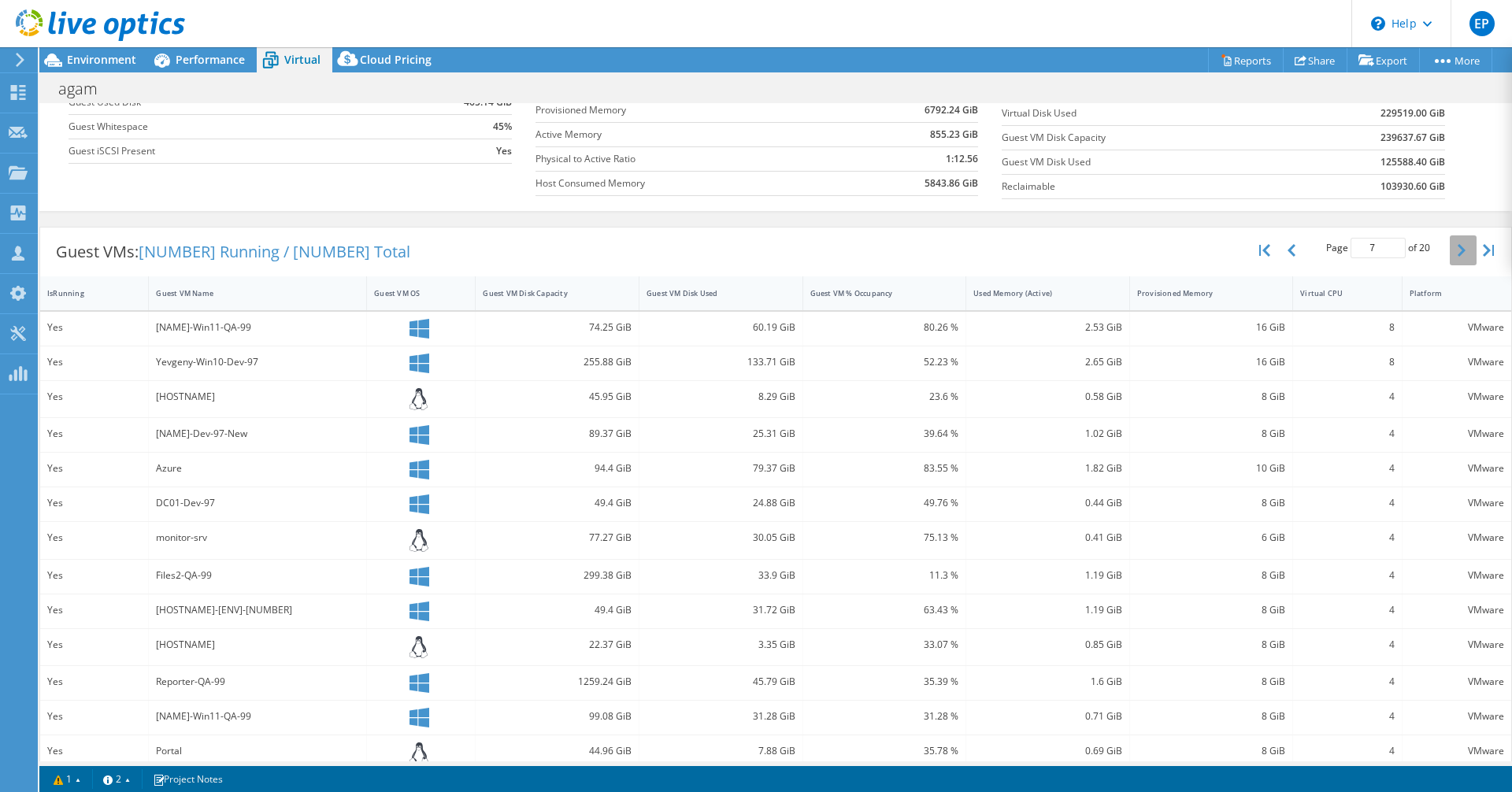 click at bounding box center [1463, 250] 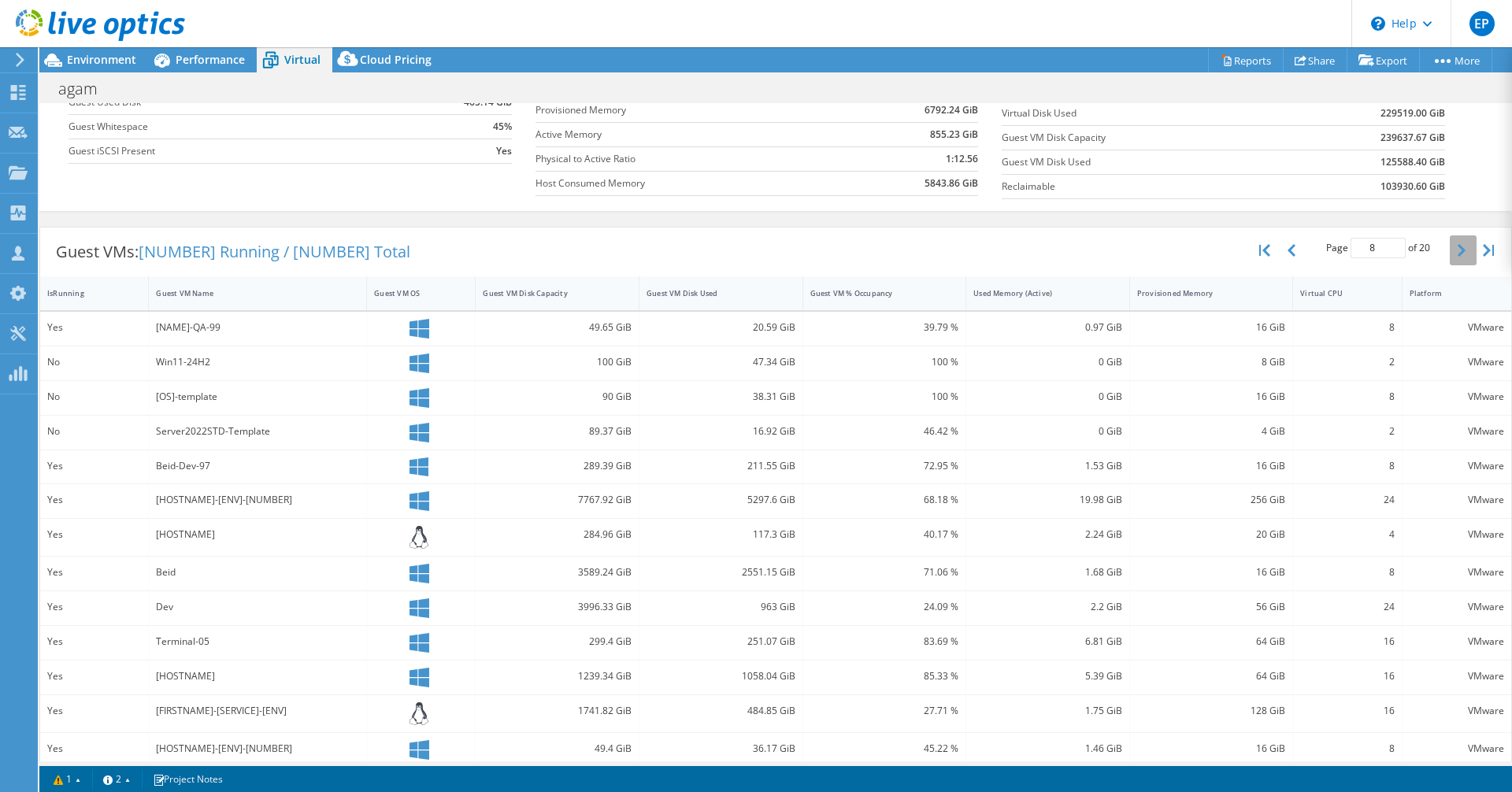 click at bounding box center [1463, 250] 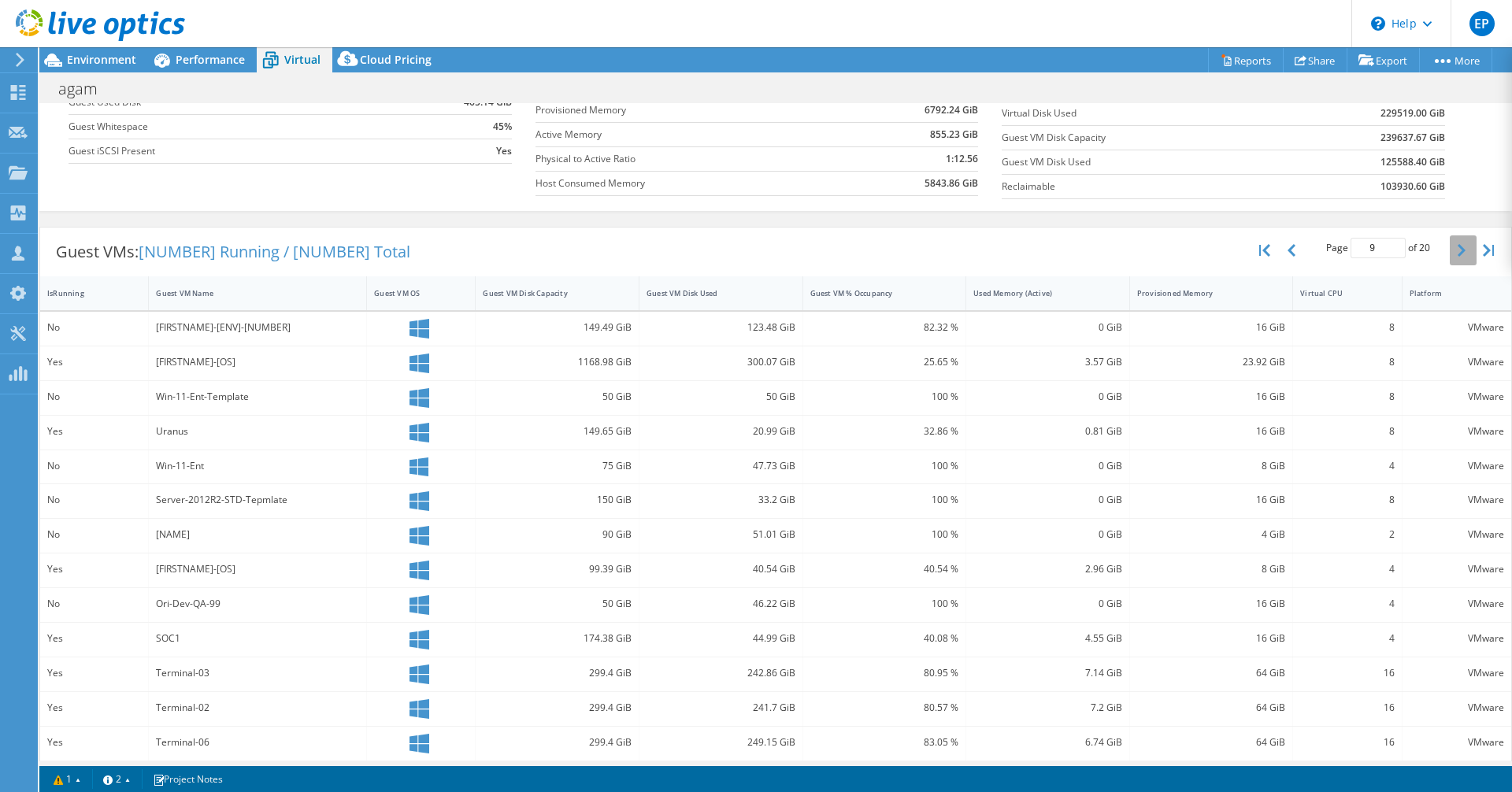 click at bounding box center [1463, 250] 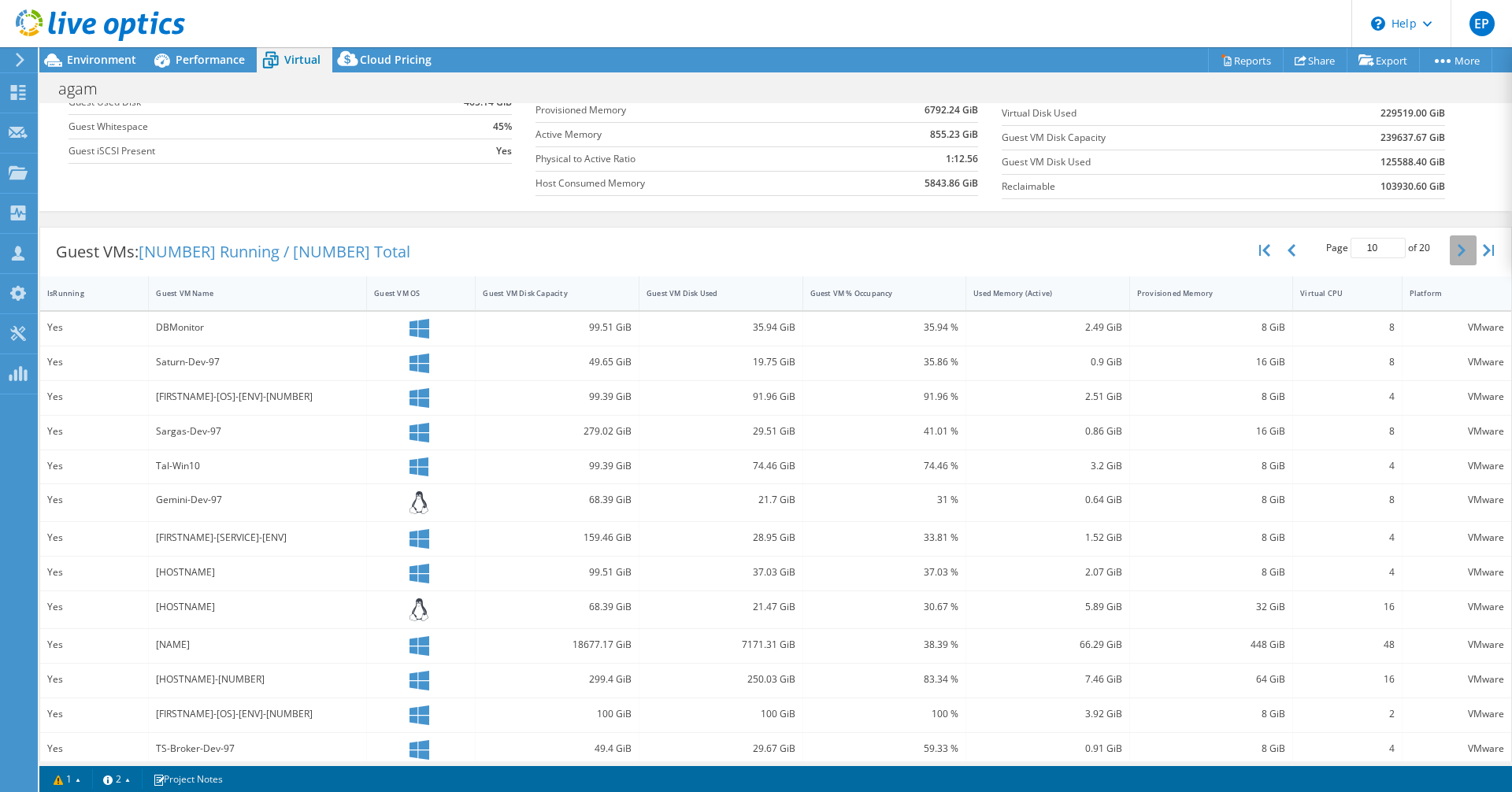 click at bounding box center [1463, 250] 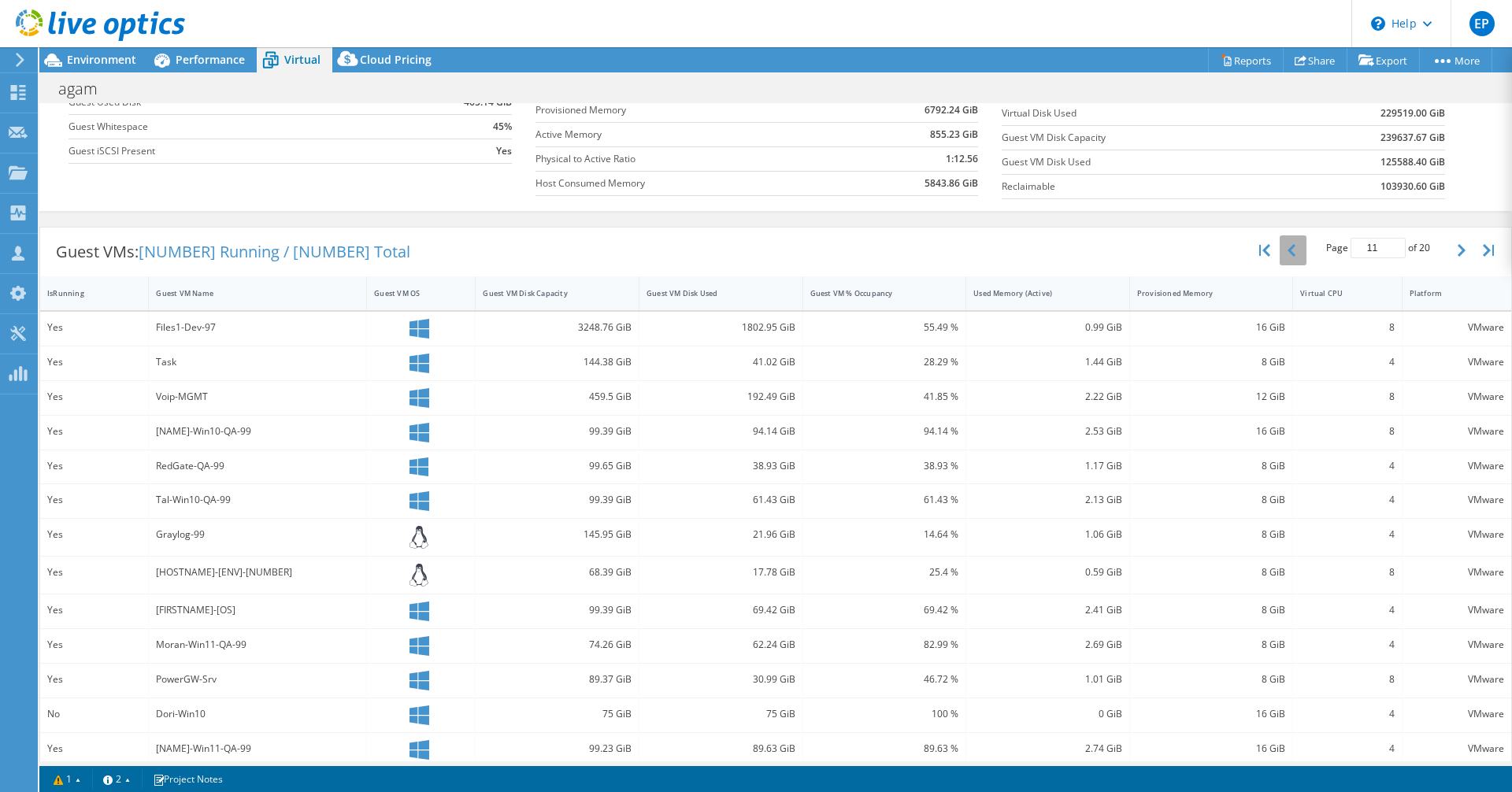 click at bounding box center (1293, 250) 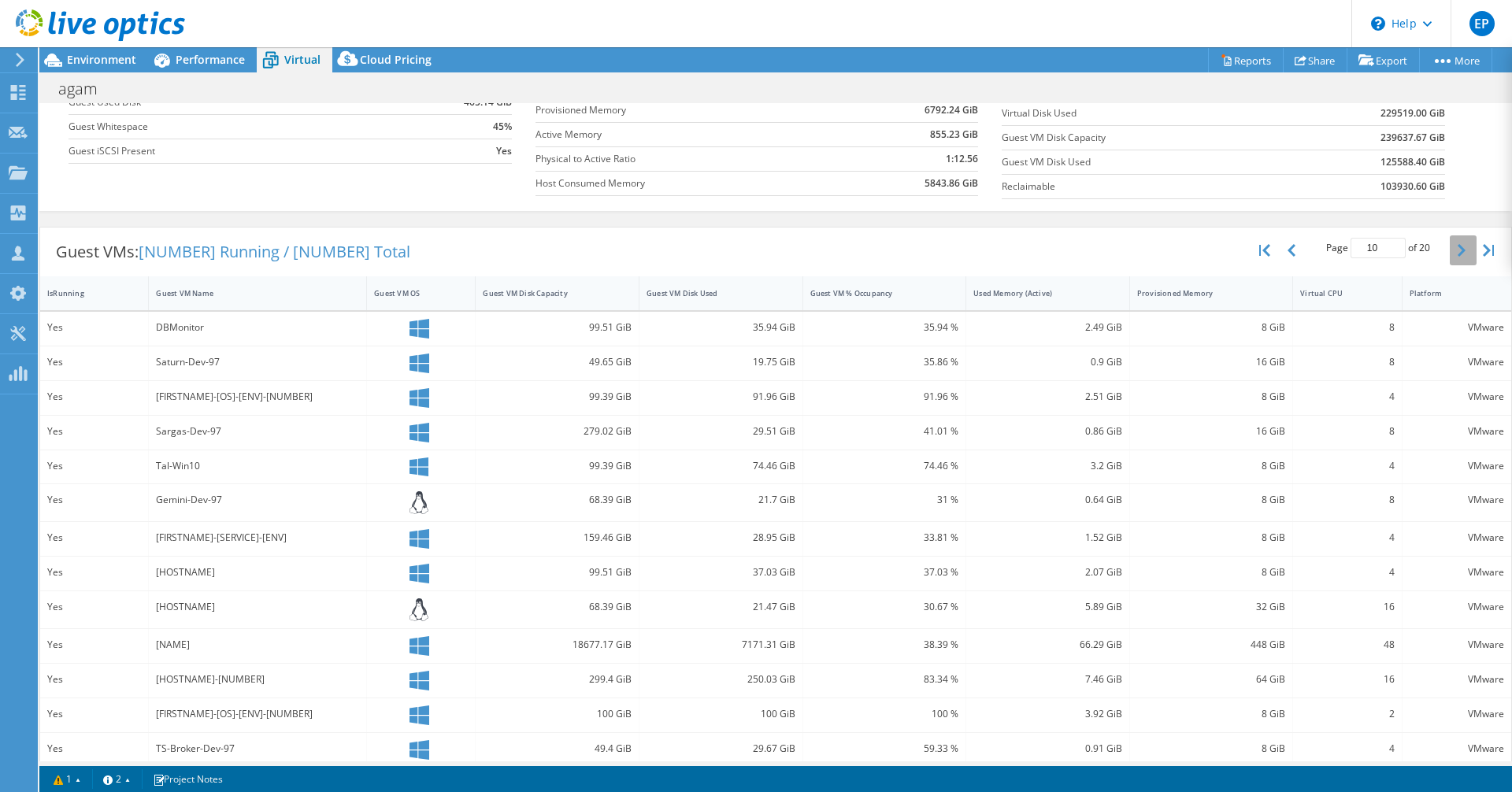 click at bounding box center (1463, 250) 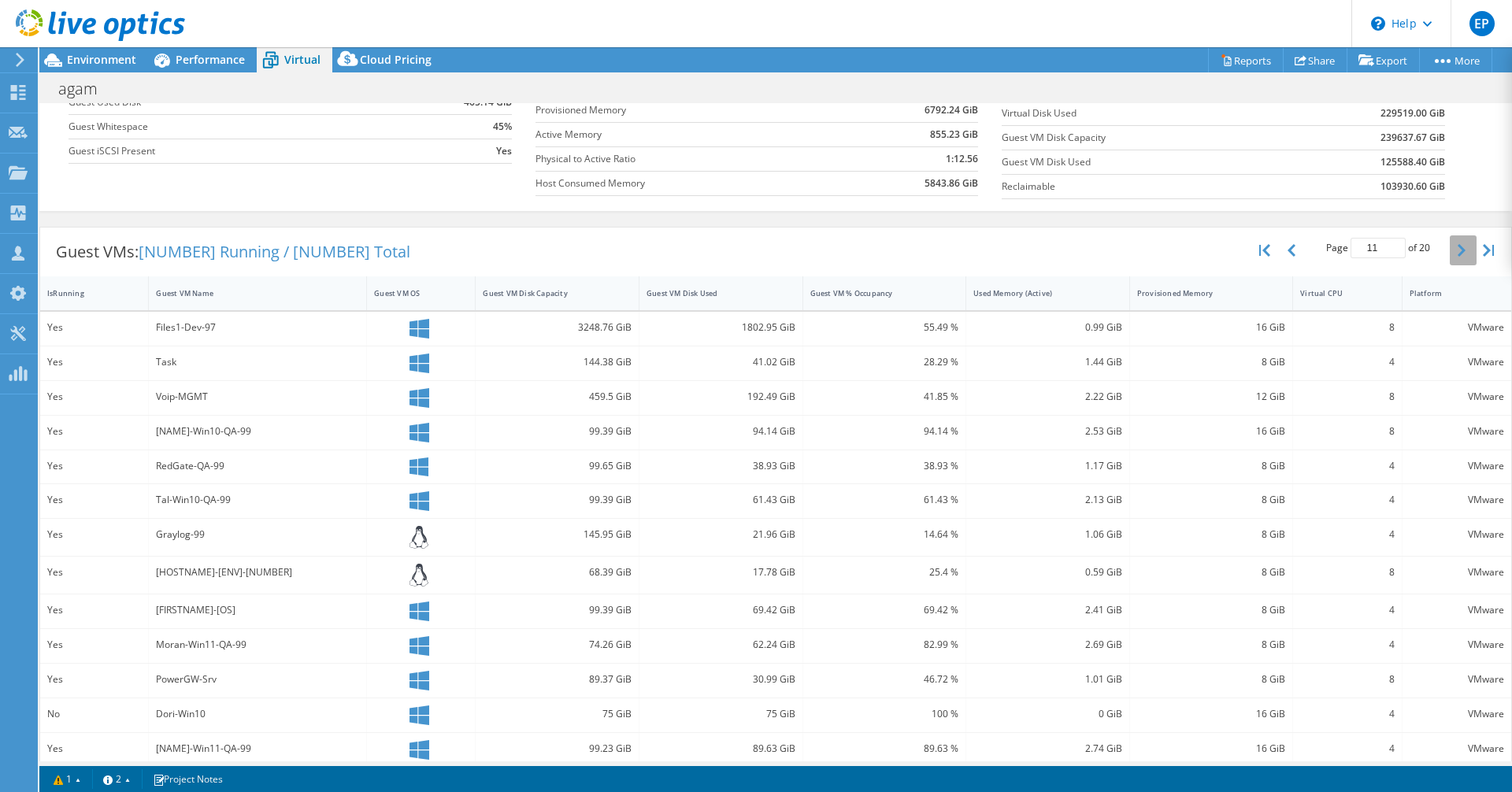 click at bounding box center [1463, 250] 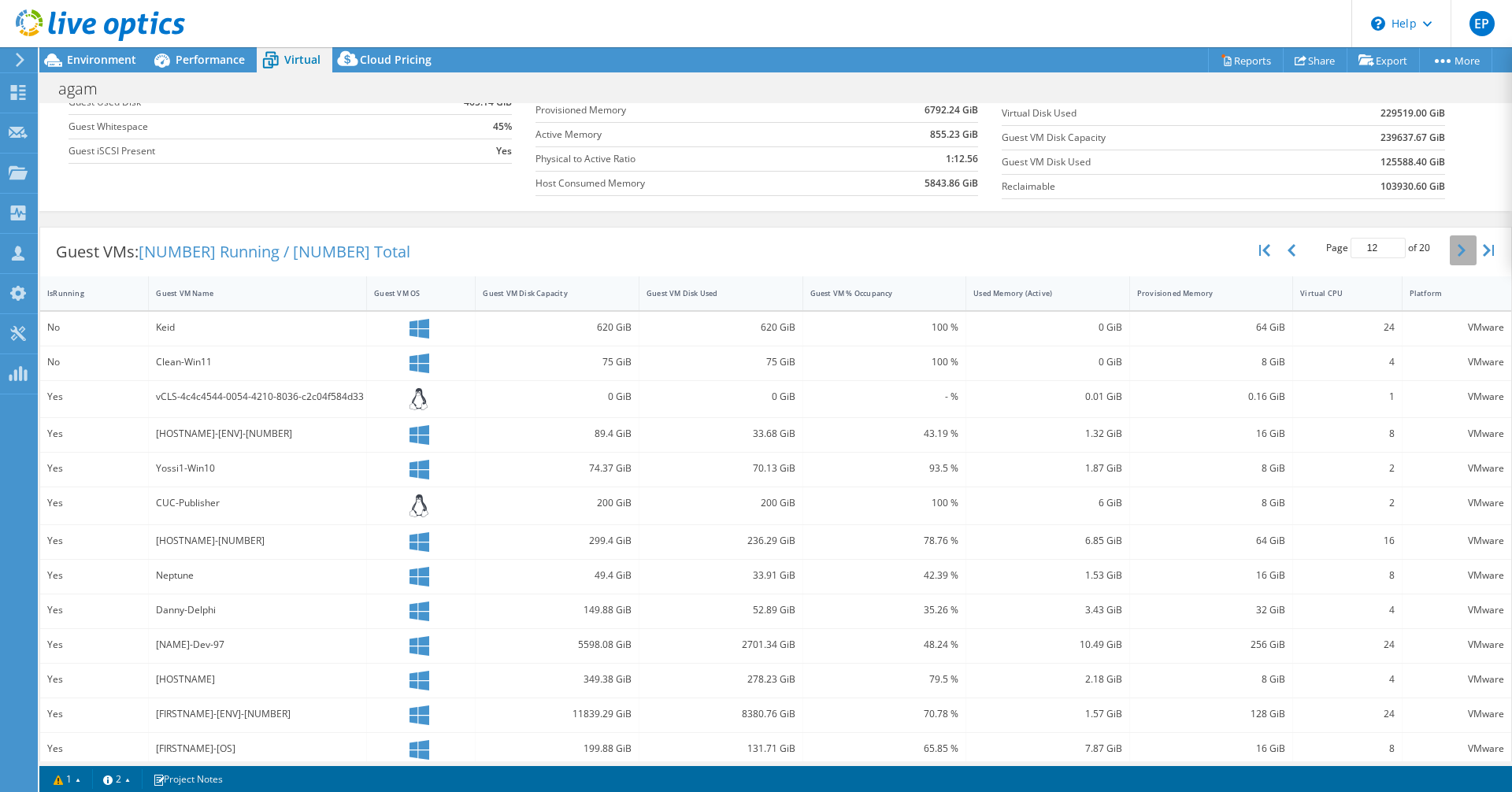 click at bounding box center (1463, 250) 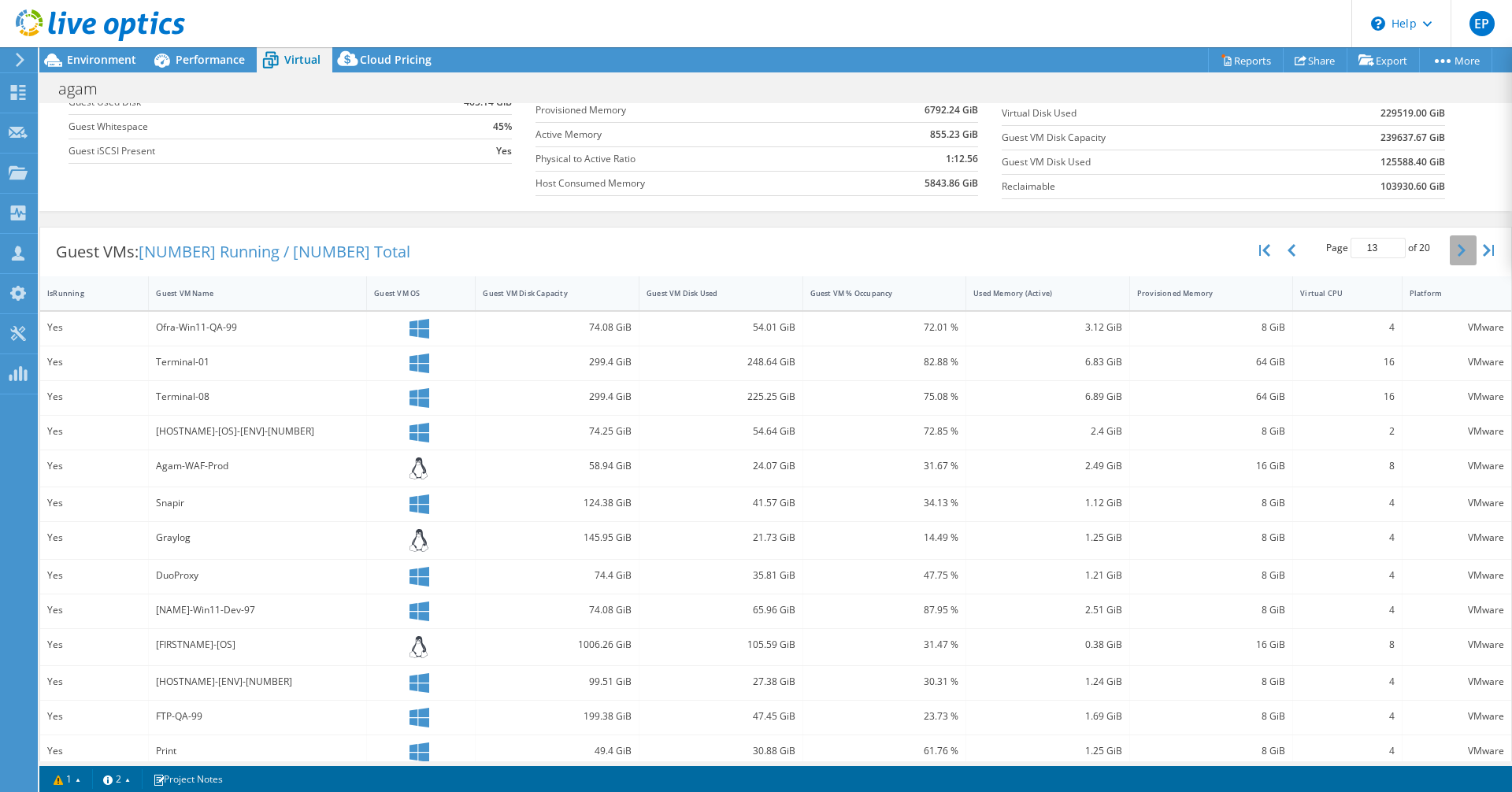 click at bounding box center (1463, 250) 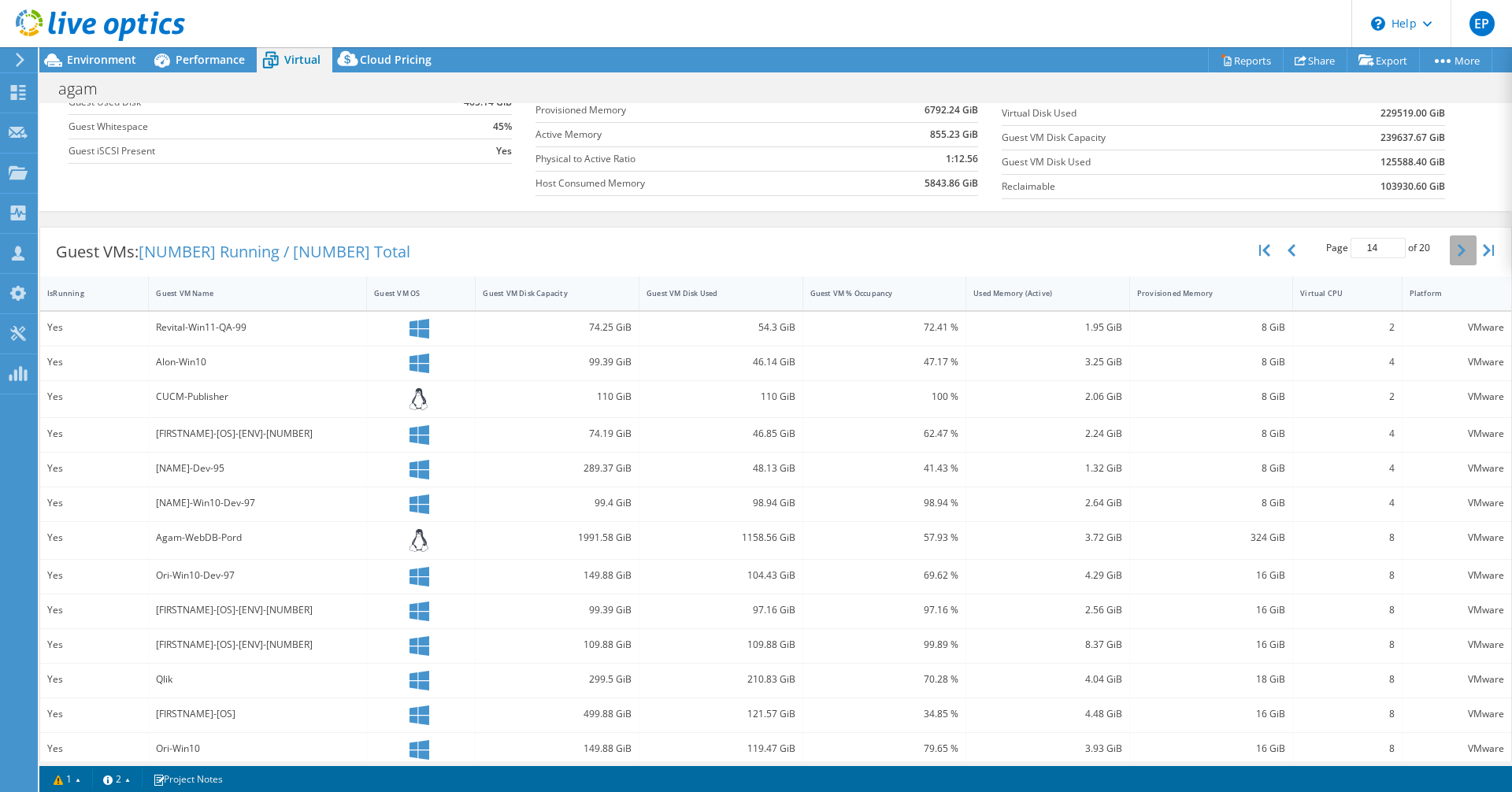 click at bounding box center (1463, 250) 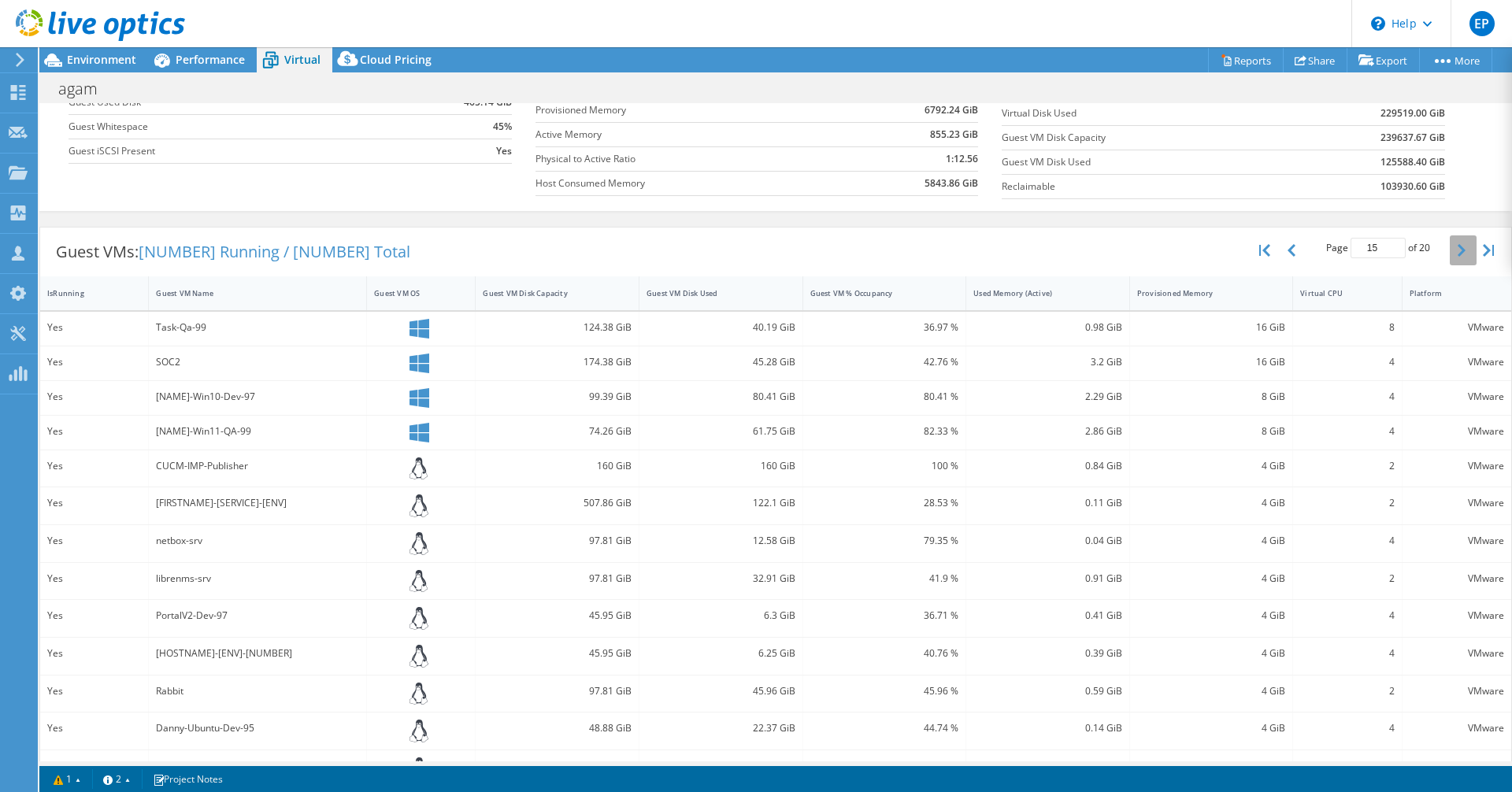 click at bounding box center [1463, 250] 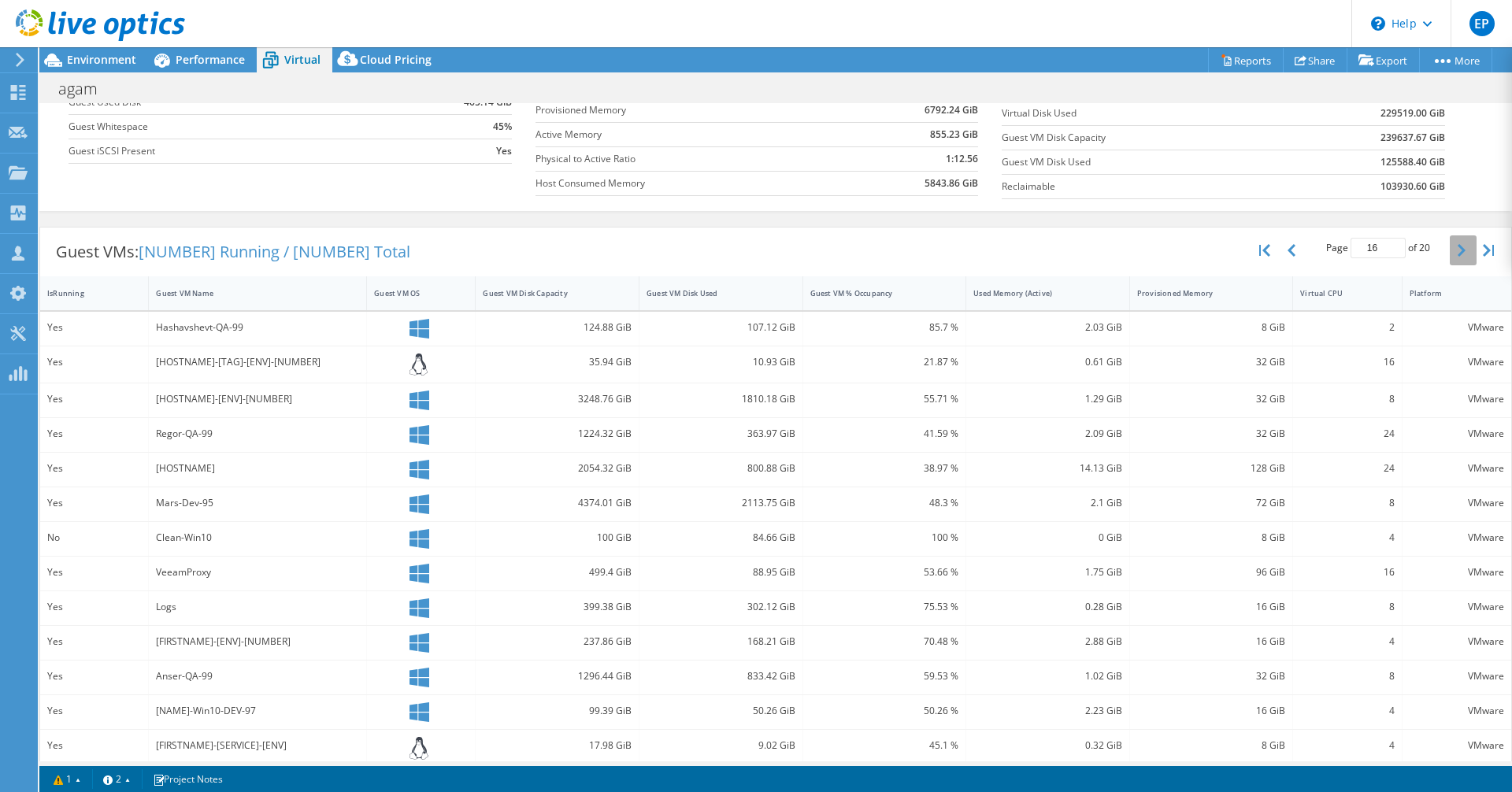 click at bounding box center [1463, 250] 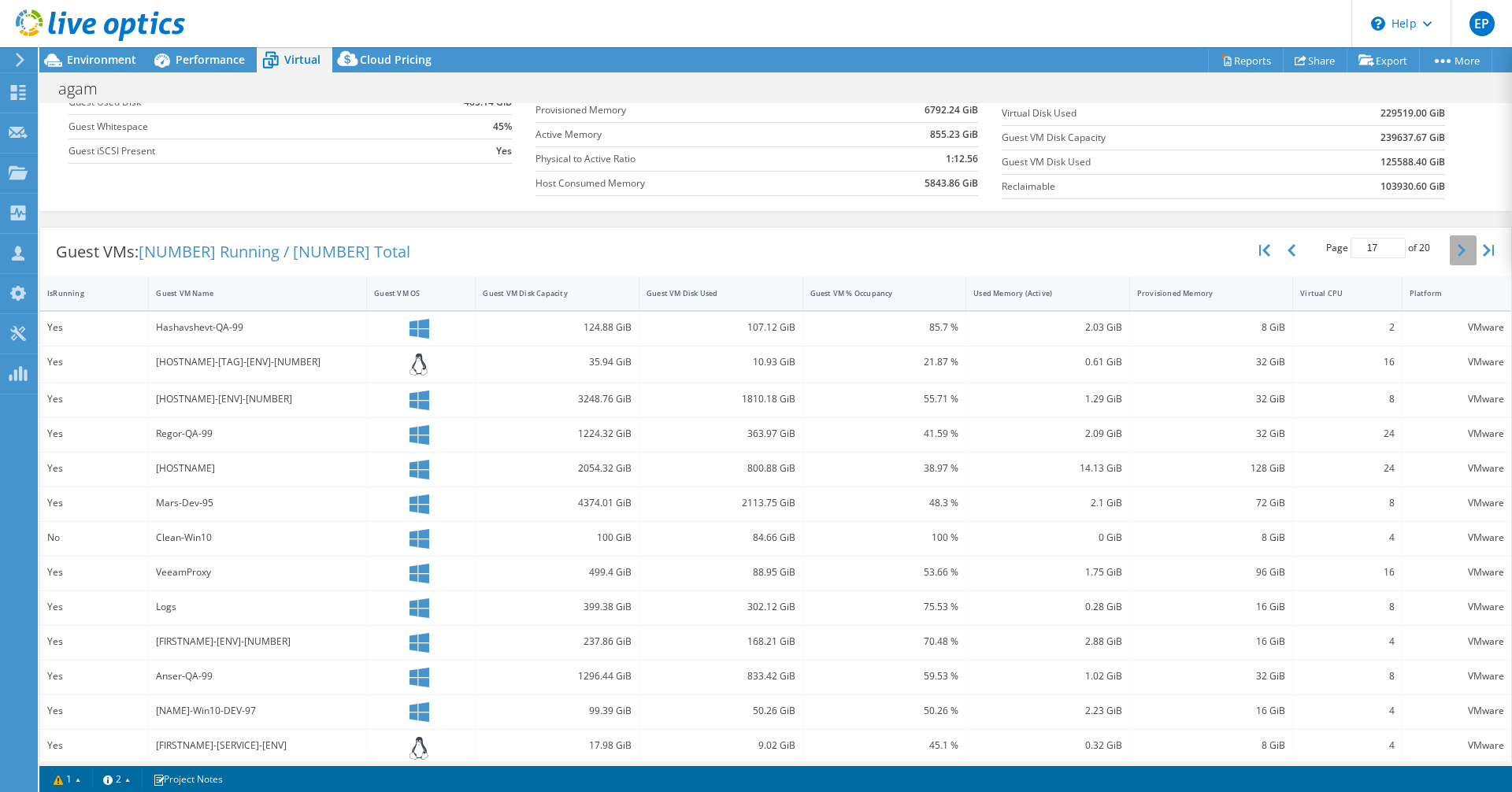 click at bounding box center [1463, 250] 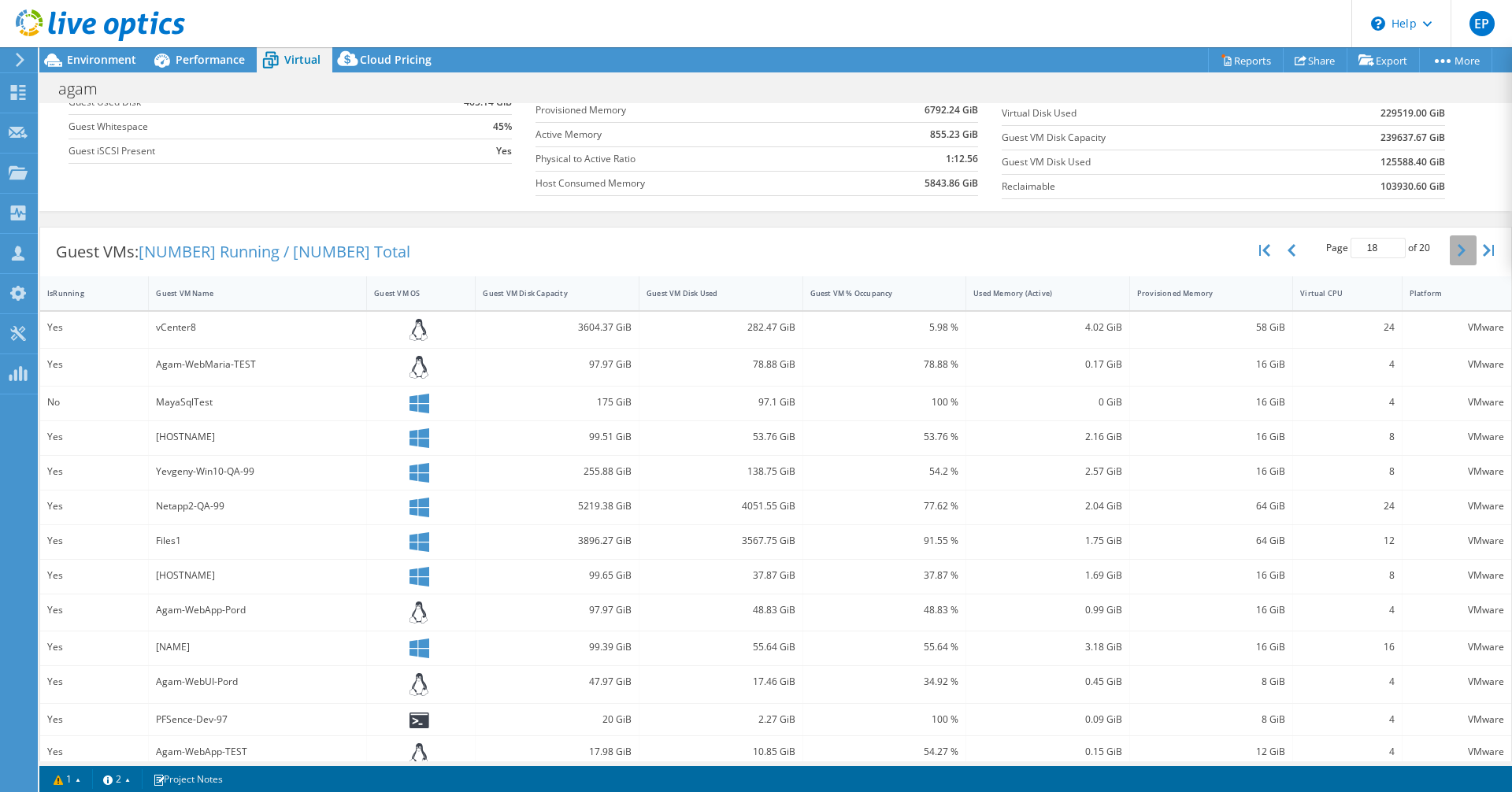 click at bounding box center (1463, 250) 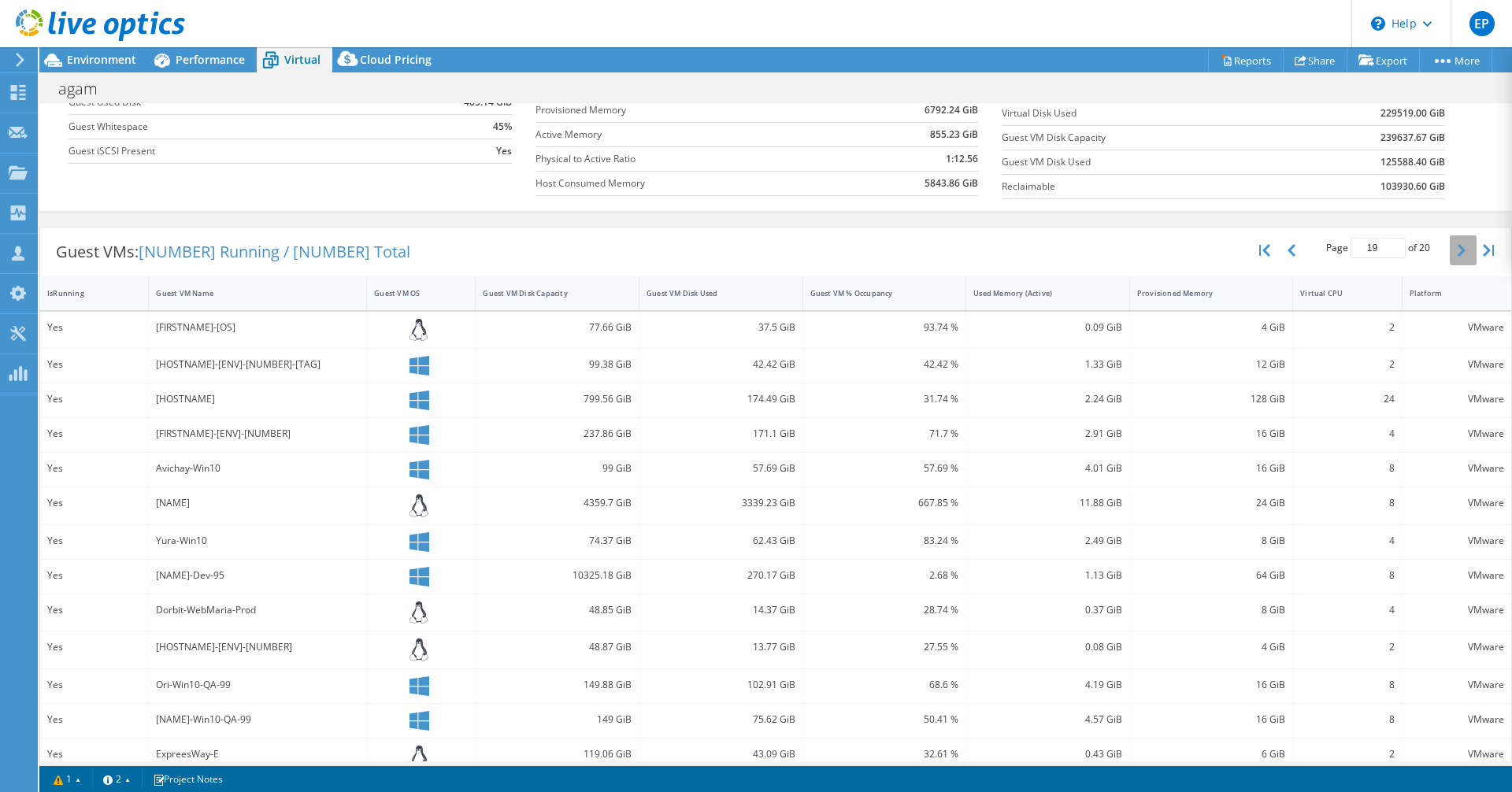 click at bounding box center (1463, 250) 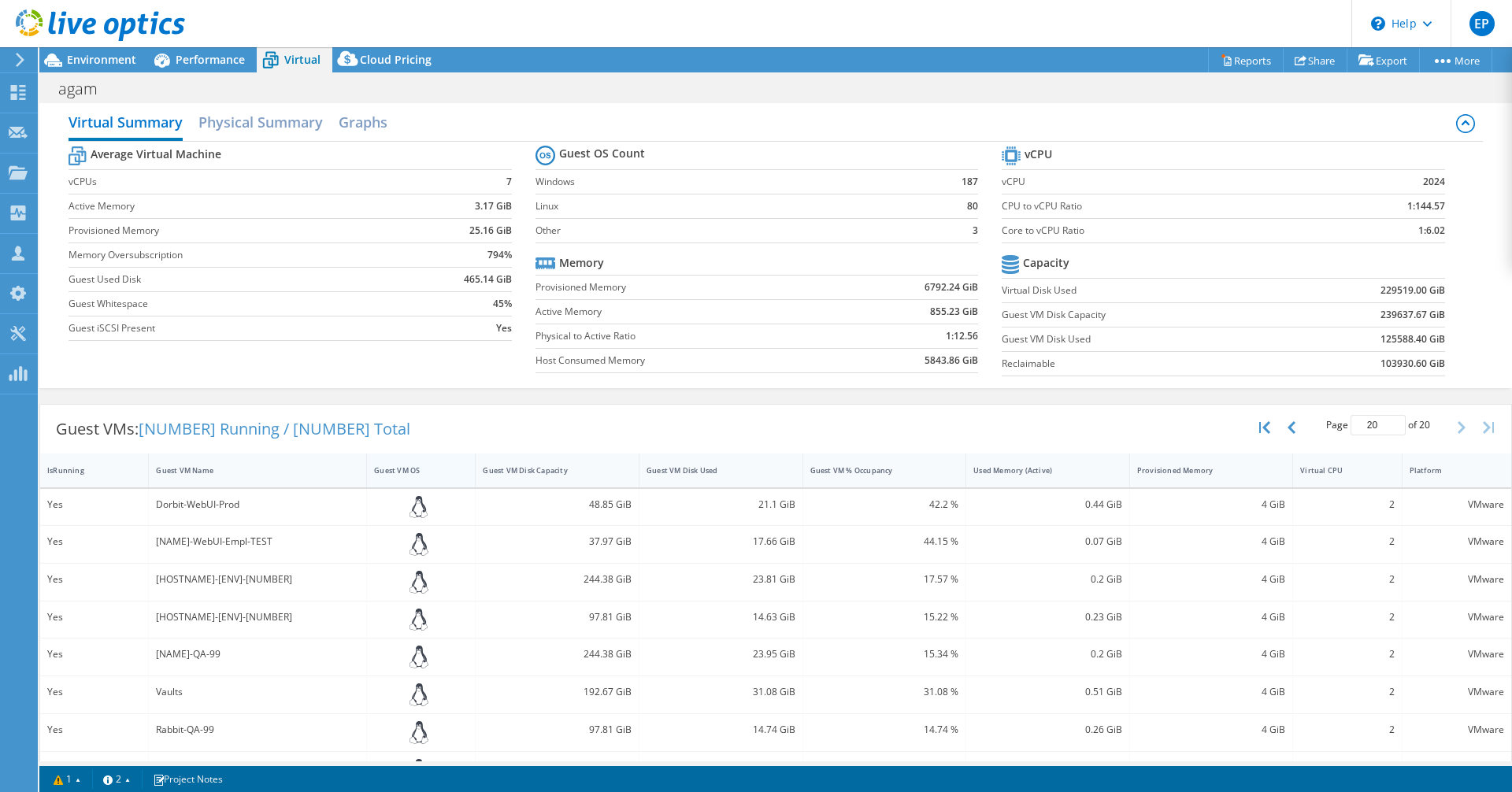 scroll, scrollTop: 0, scrollLeft: 0, axis: both 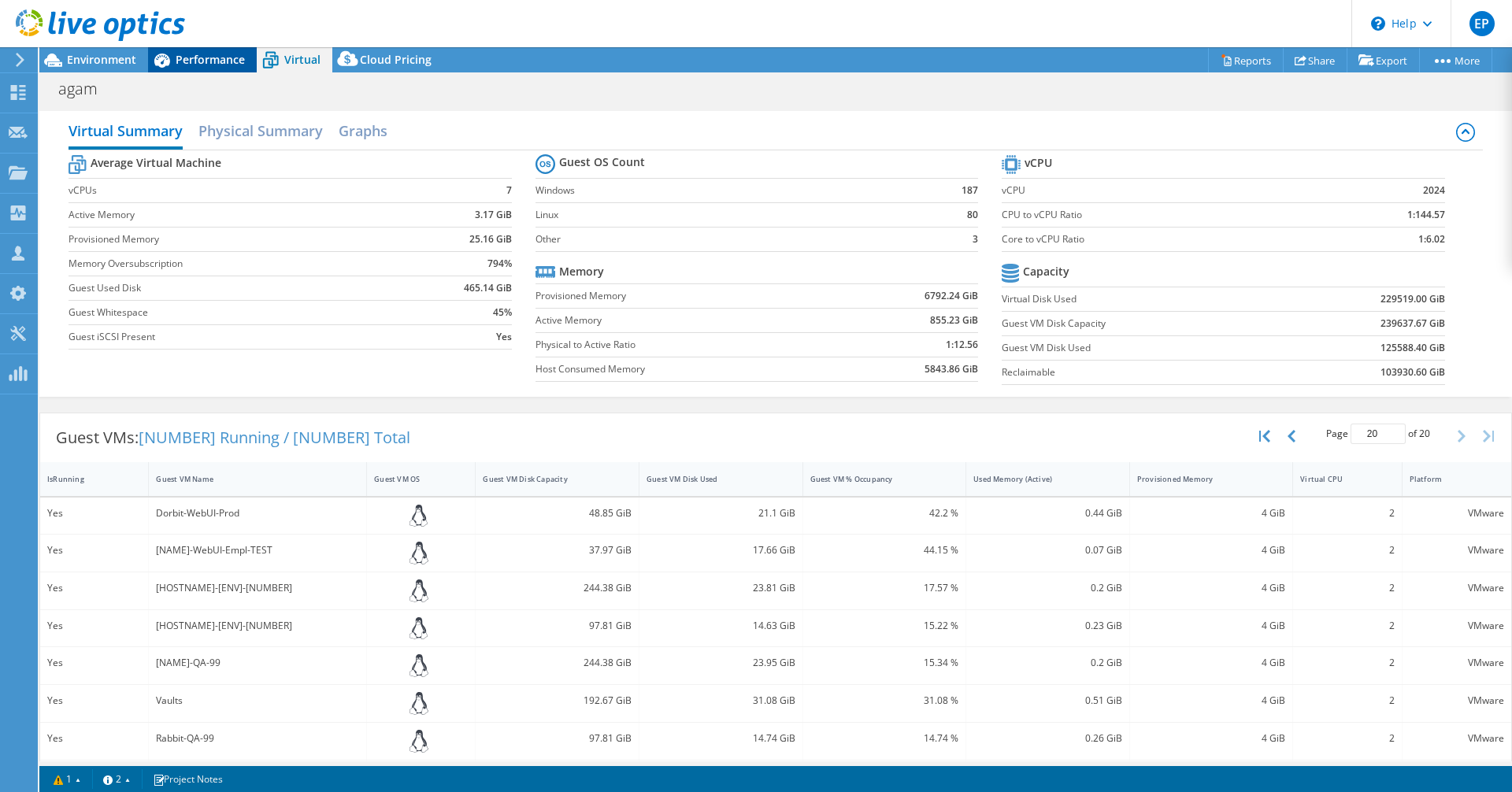 click 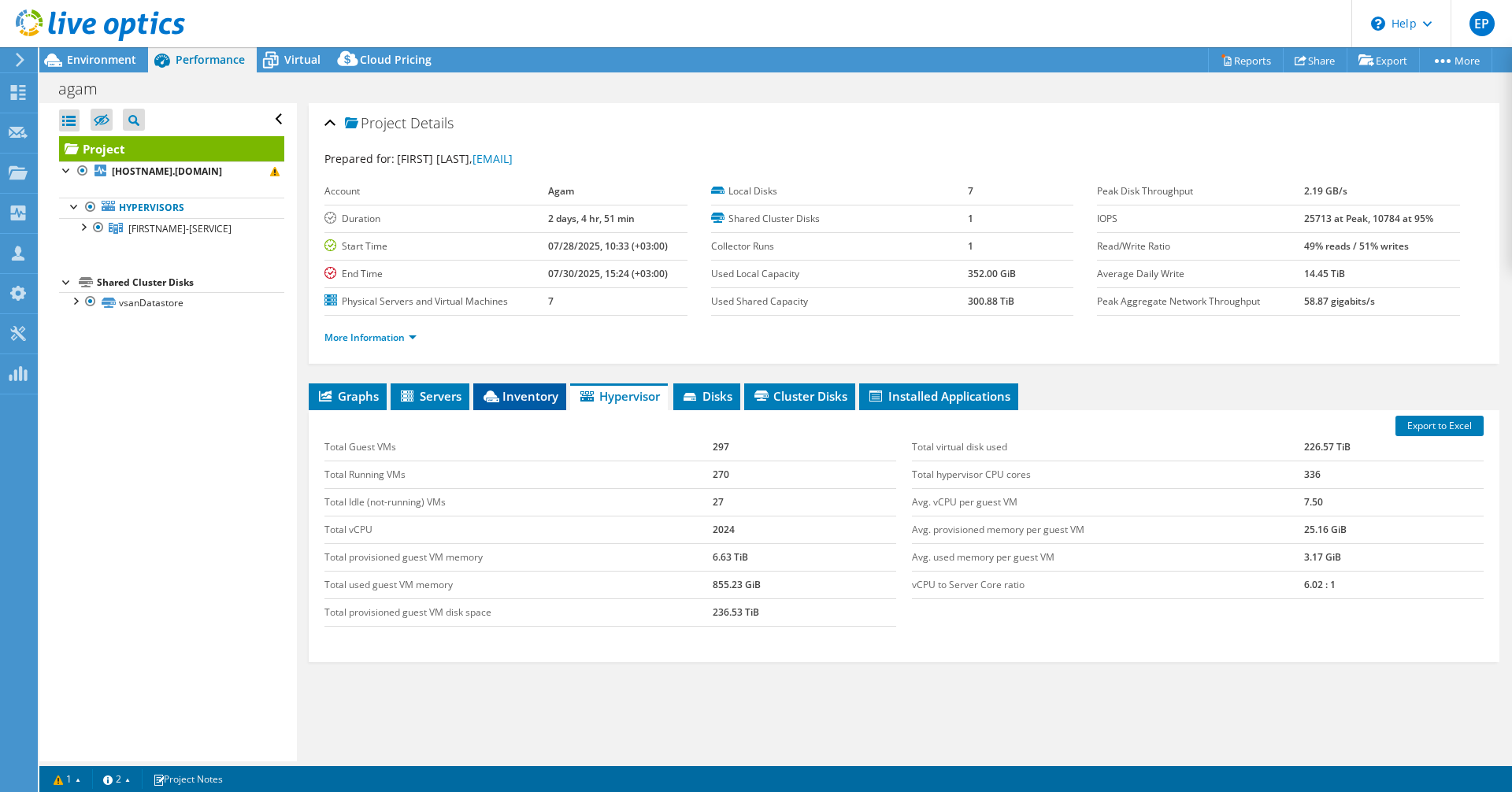 click on "Inventory" at bounding box center [520, 397] 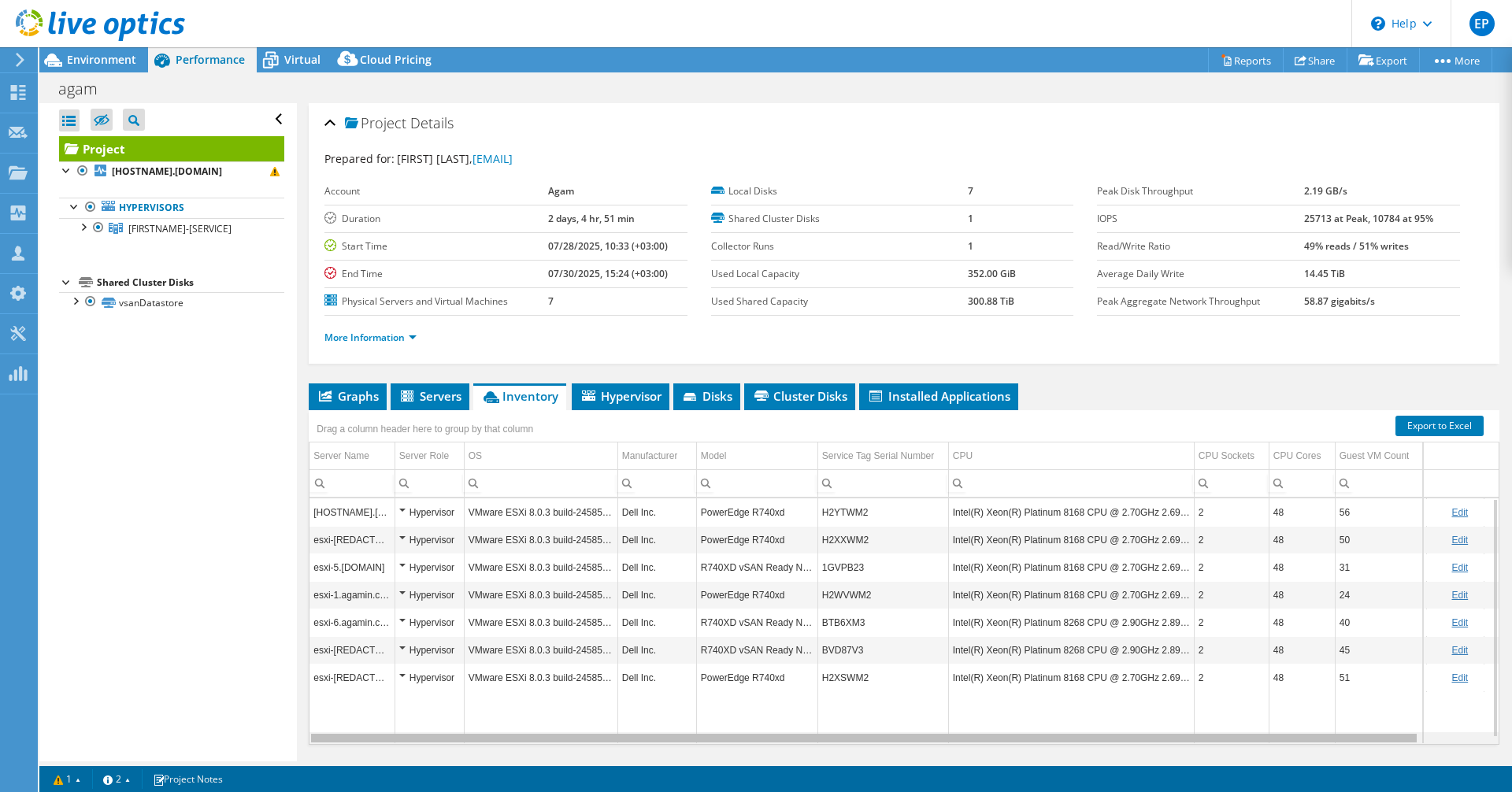 scroll, scrollTop: 0, scrollLeft: 72, axis: horizontal 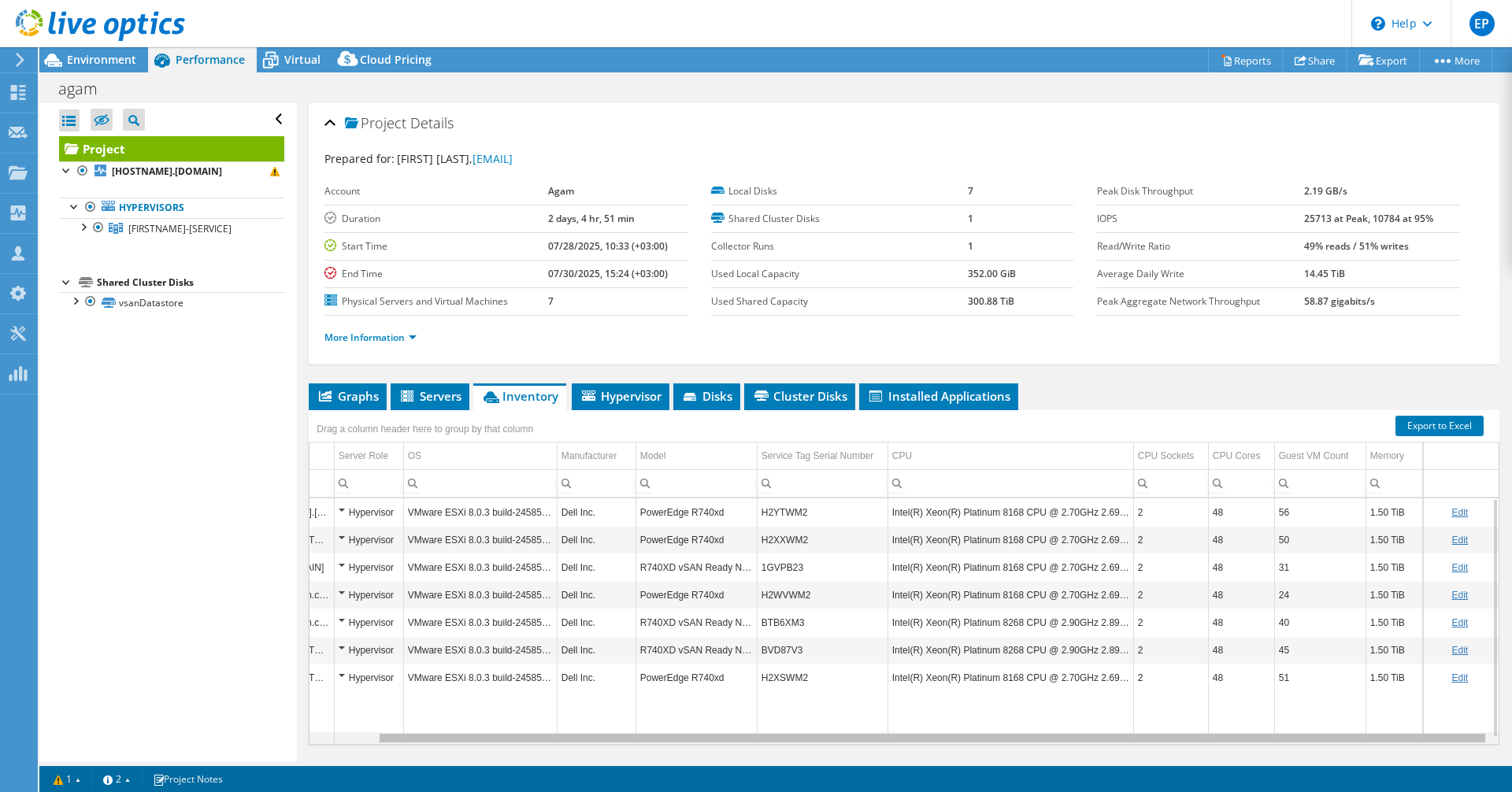 drag, startPoint x: 1143, startPoint y: 739, endPoint x: 1319, endPoint y: 741, distance: 176.01136 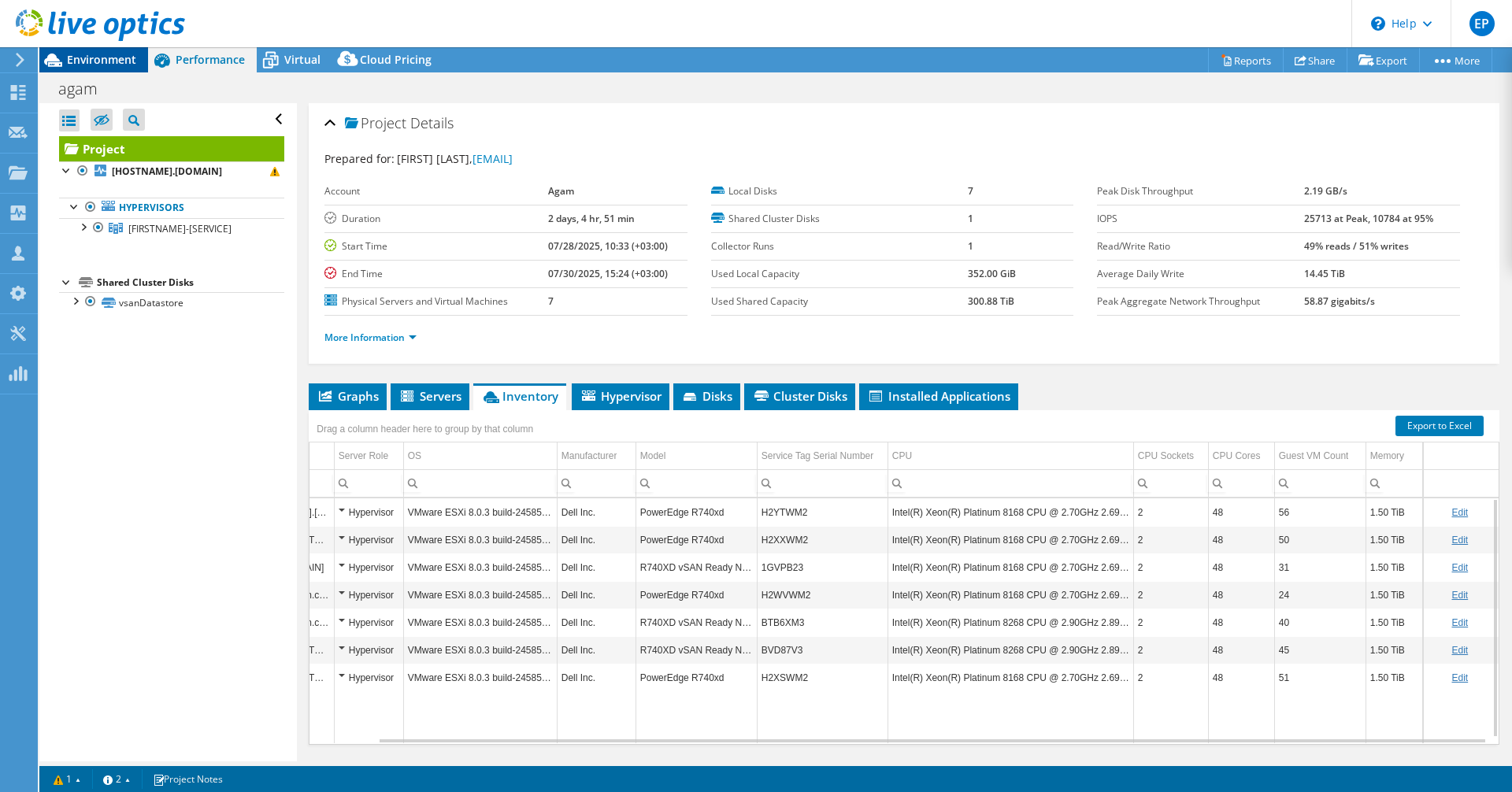 click on "Environment" at bounding box center [102, 59] 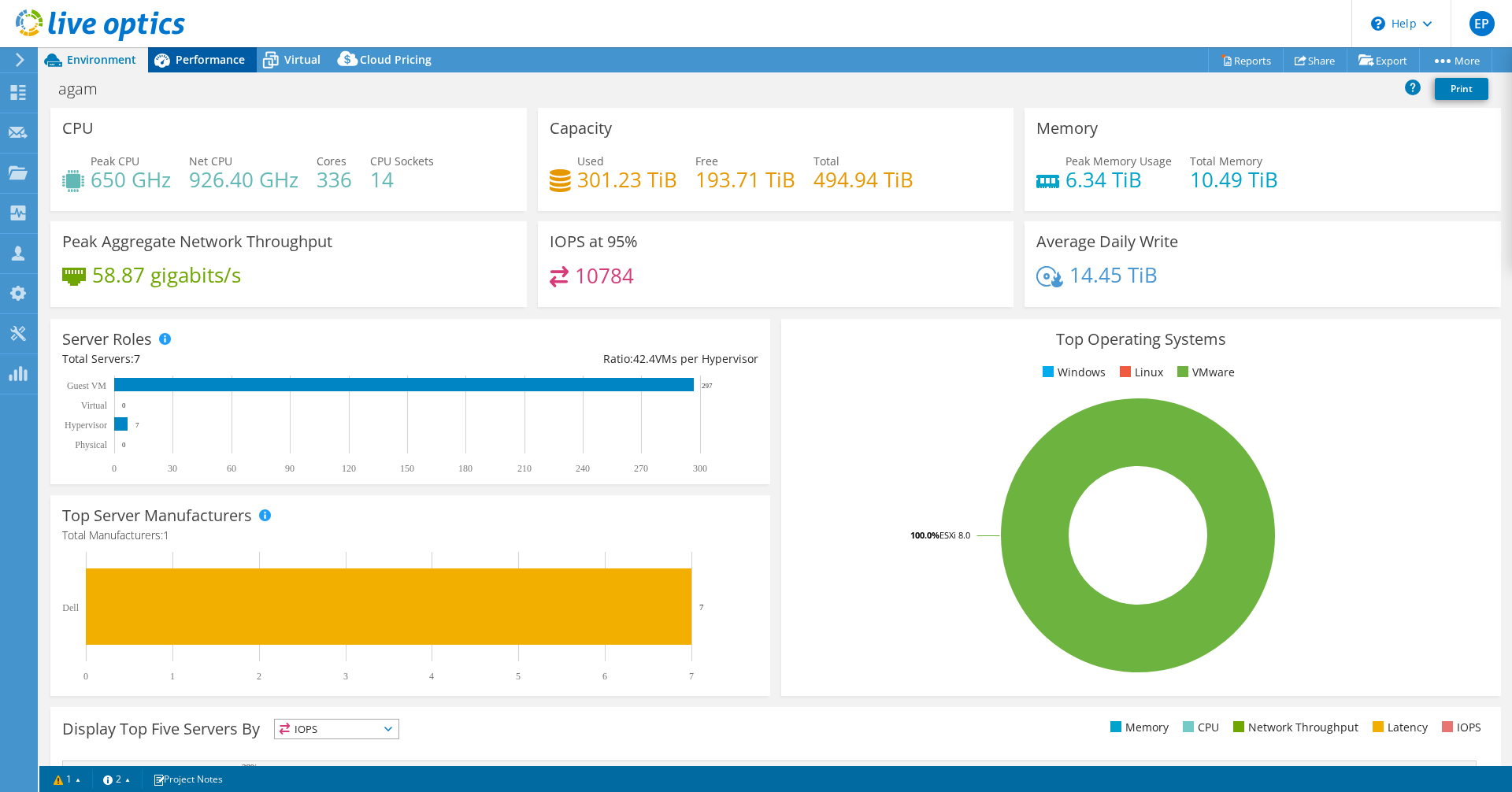 click on "Performance" at bounding box center [210, 59] 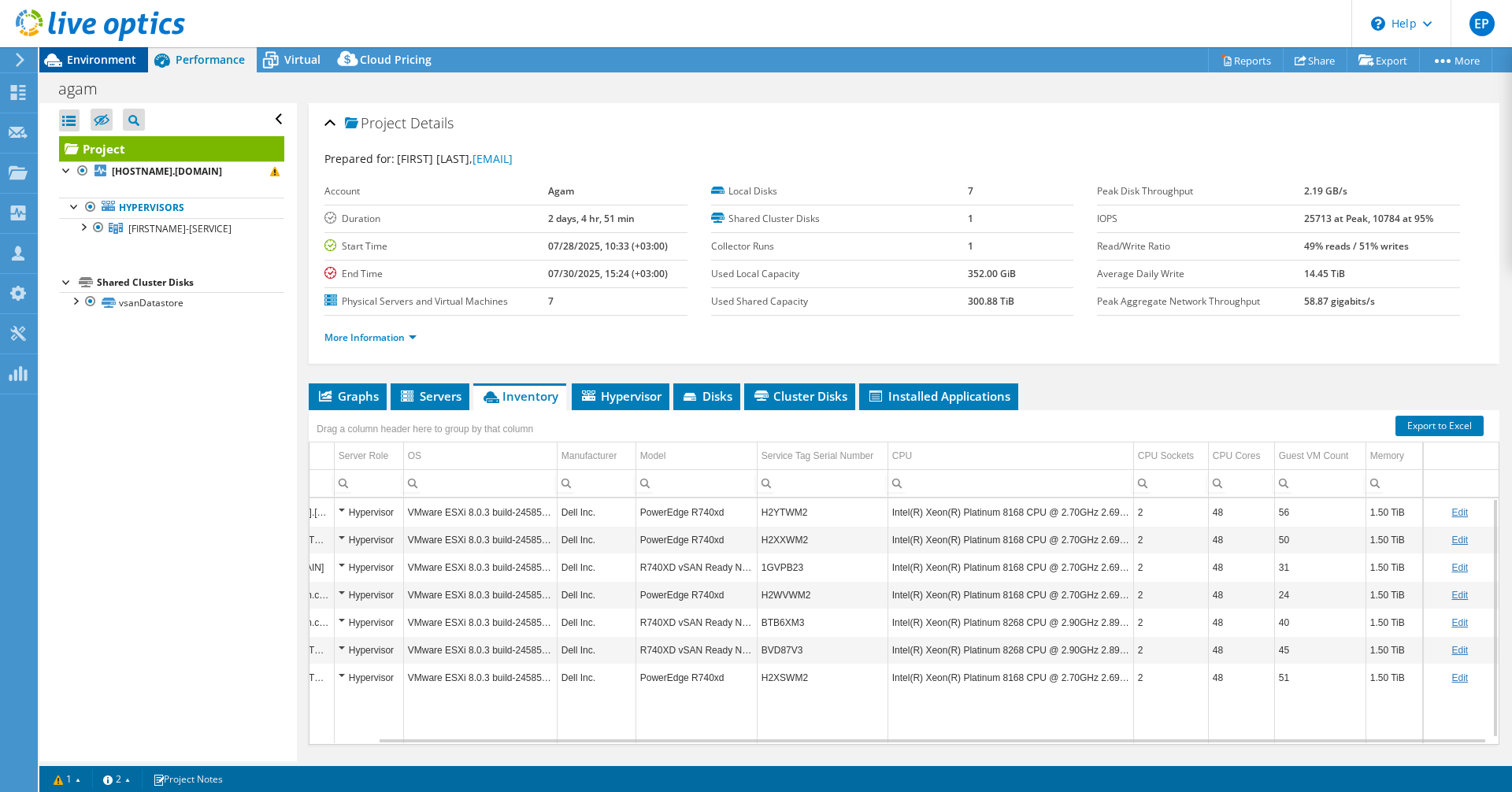 click on "Environment" at bounding box center (102, 59) 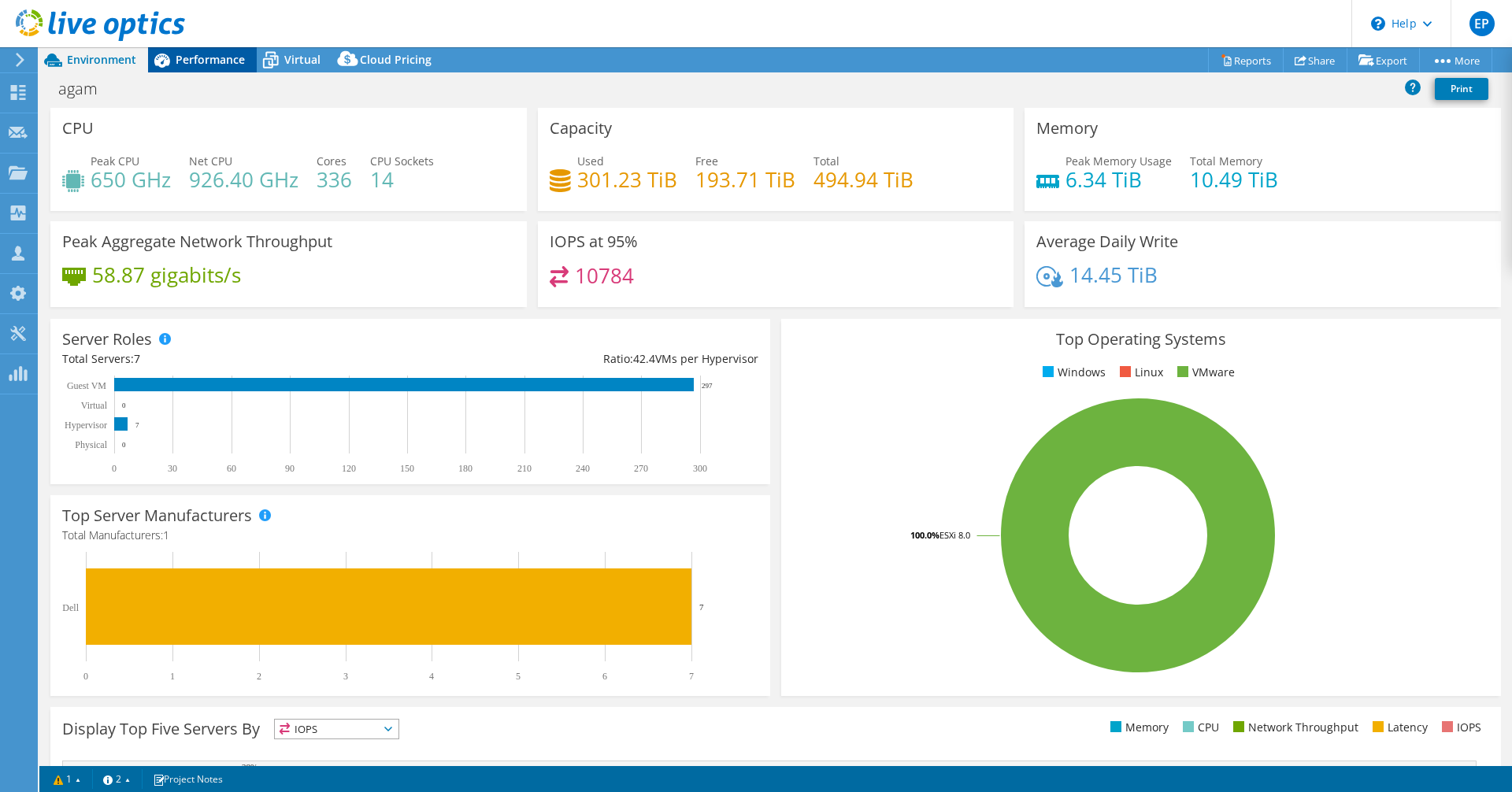 click on "Performance" at bounding box center (202, 60) 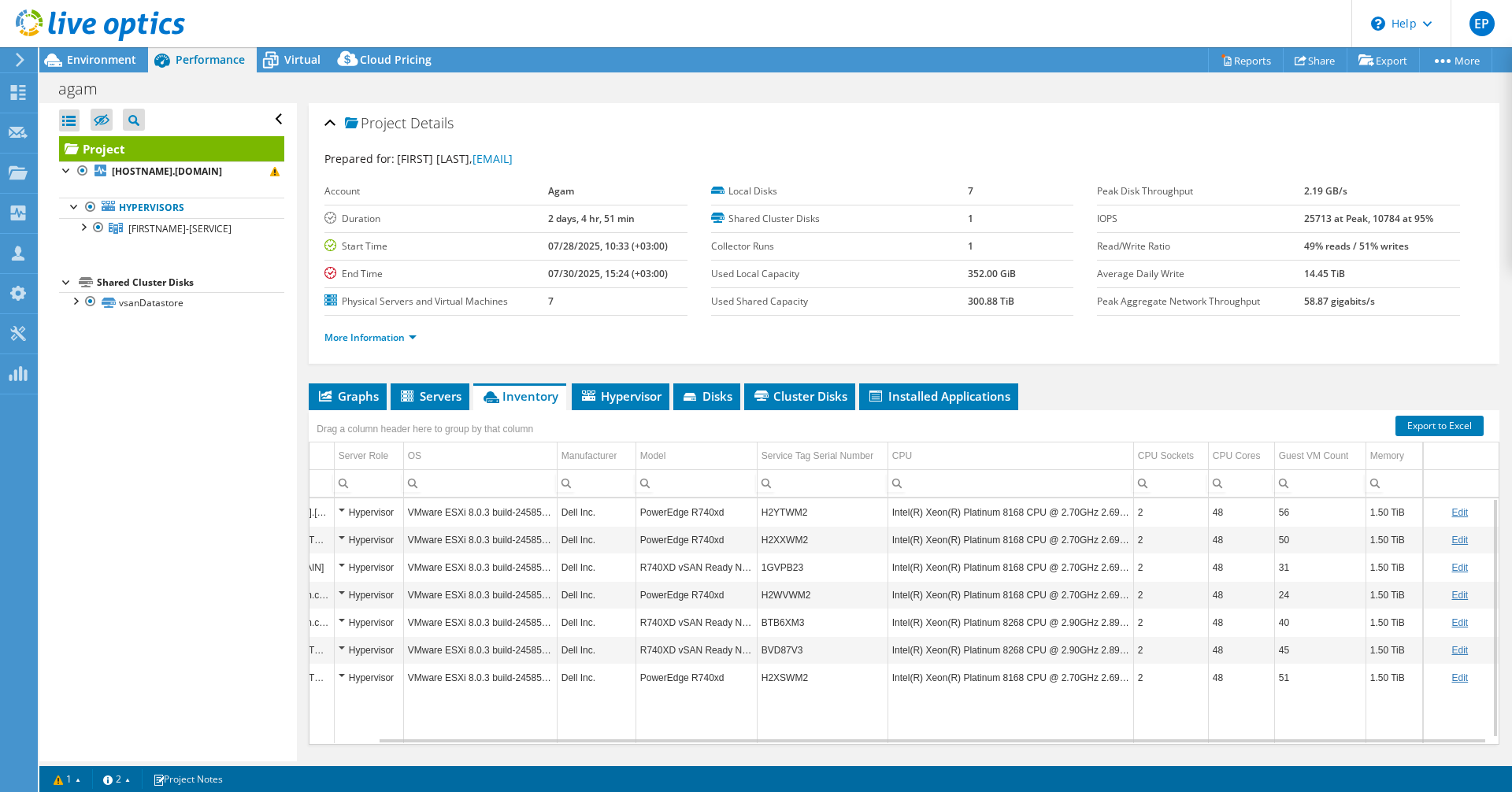 click at bounding box center [1241, 717] 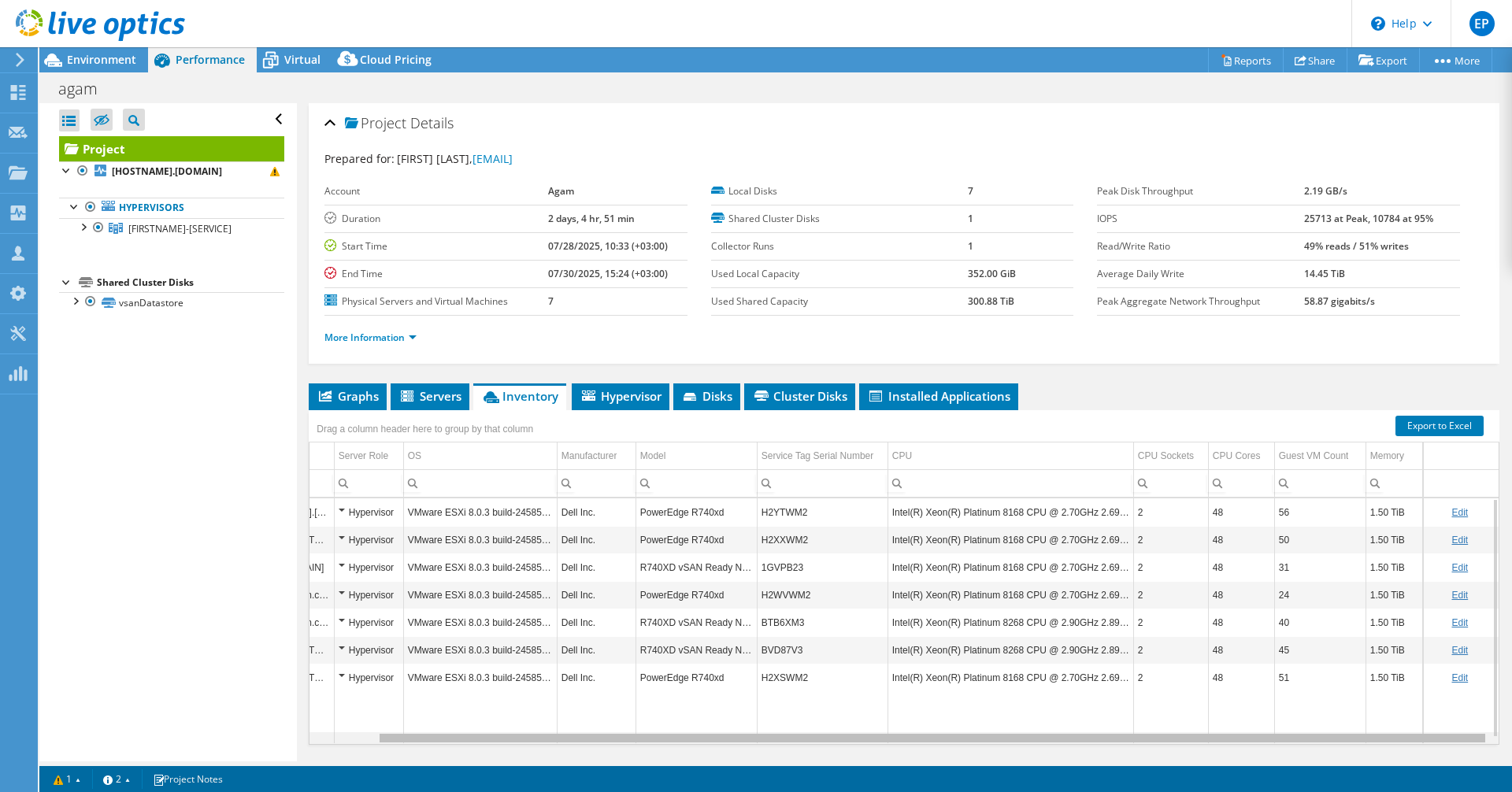drag, startPoint x: 1228, startPoint y: 739, endPoint x: 1304, endPoint y: 741, distance: 76.02631 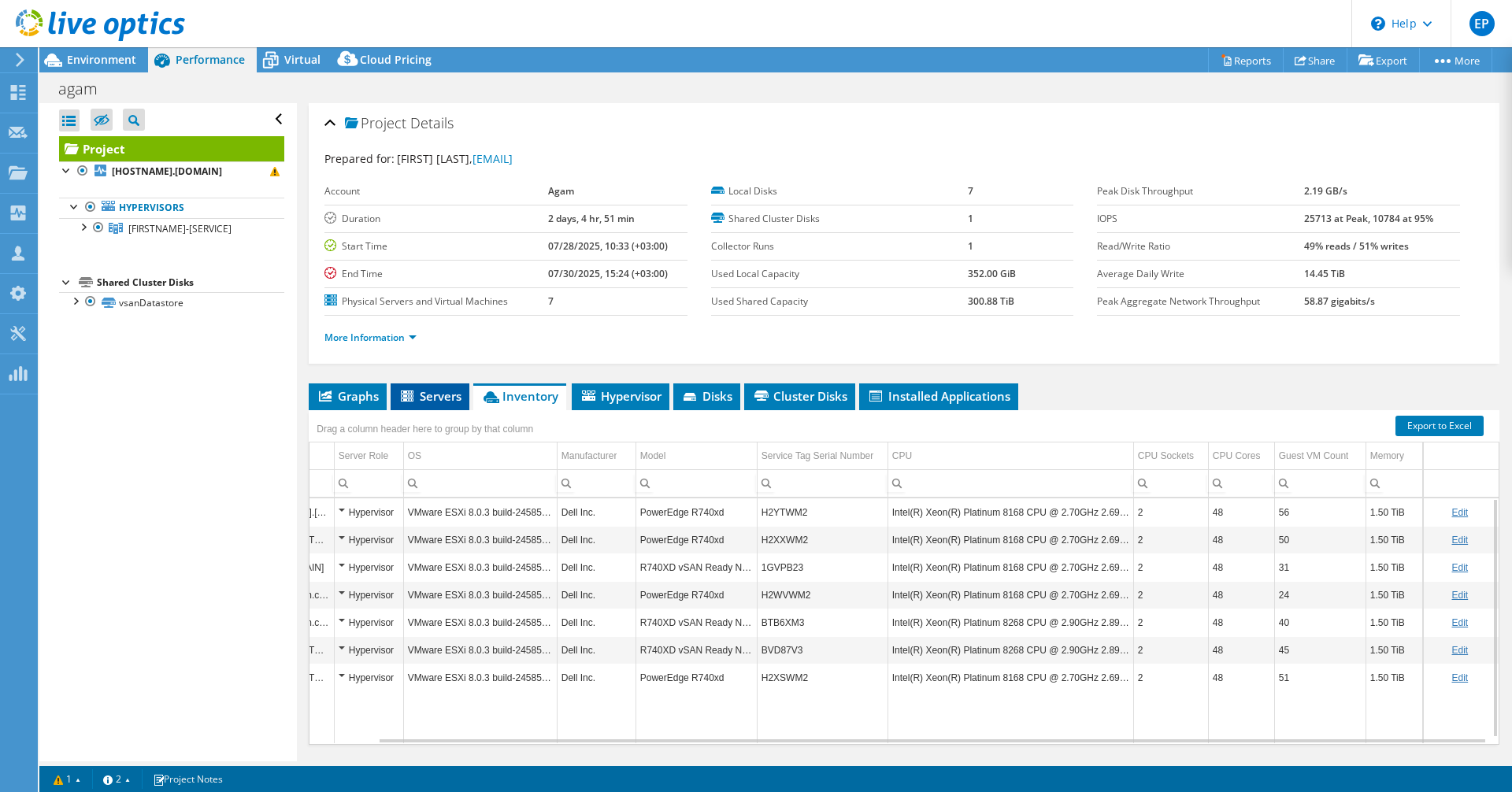click on "Servers" at bounding box center (430, 396) 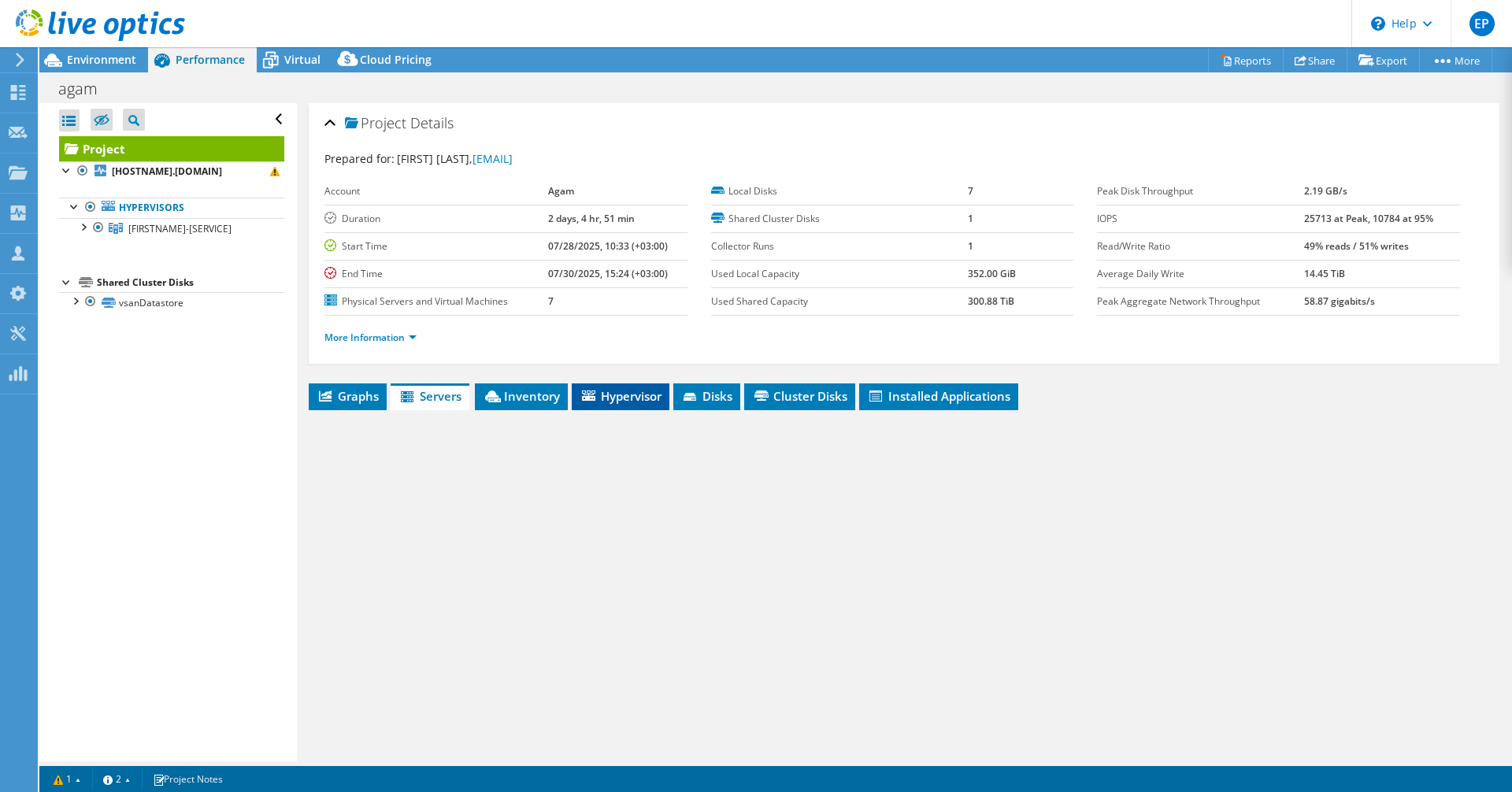 click on "Hypervisor" at bounding box center (621, 397) 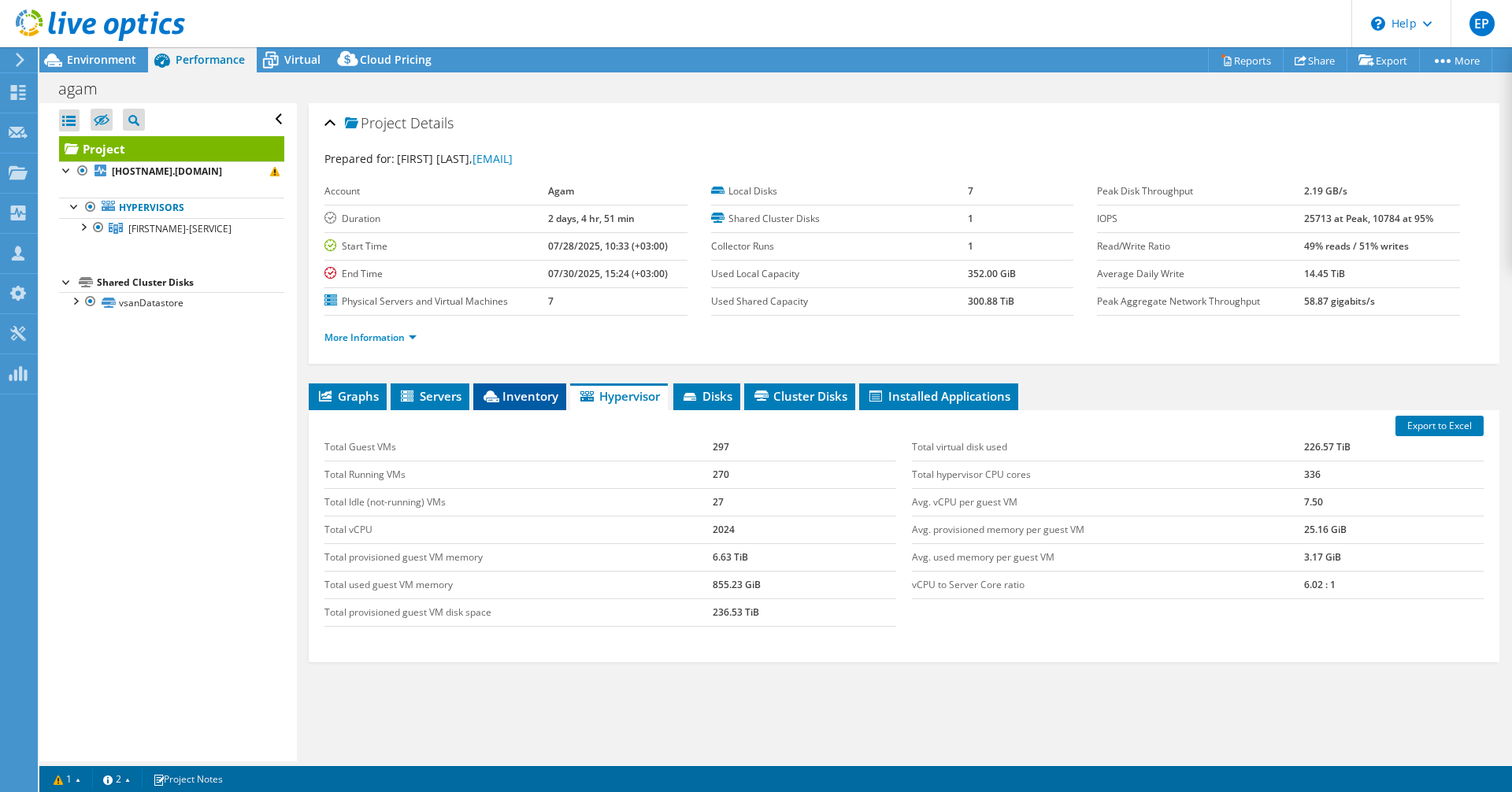 click on "Inventory" at bounding box center [520, 396] 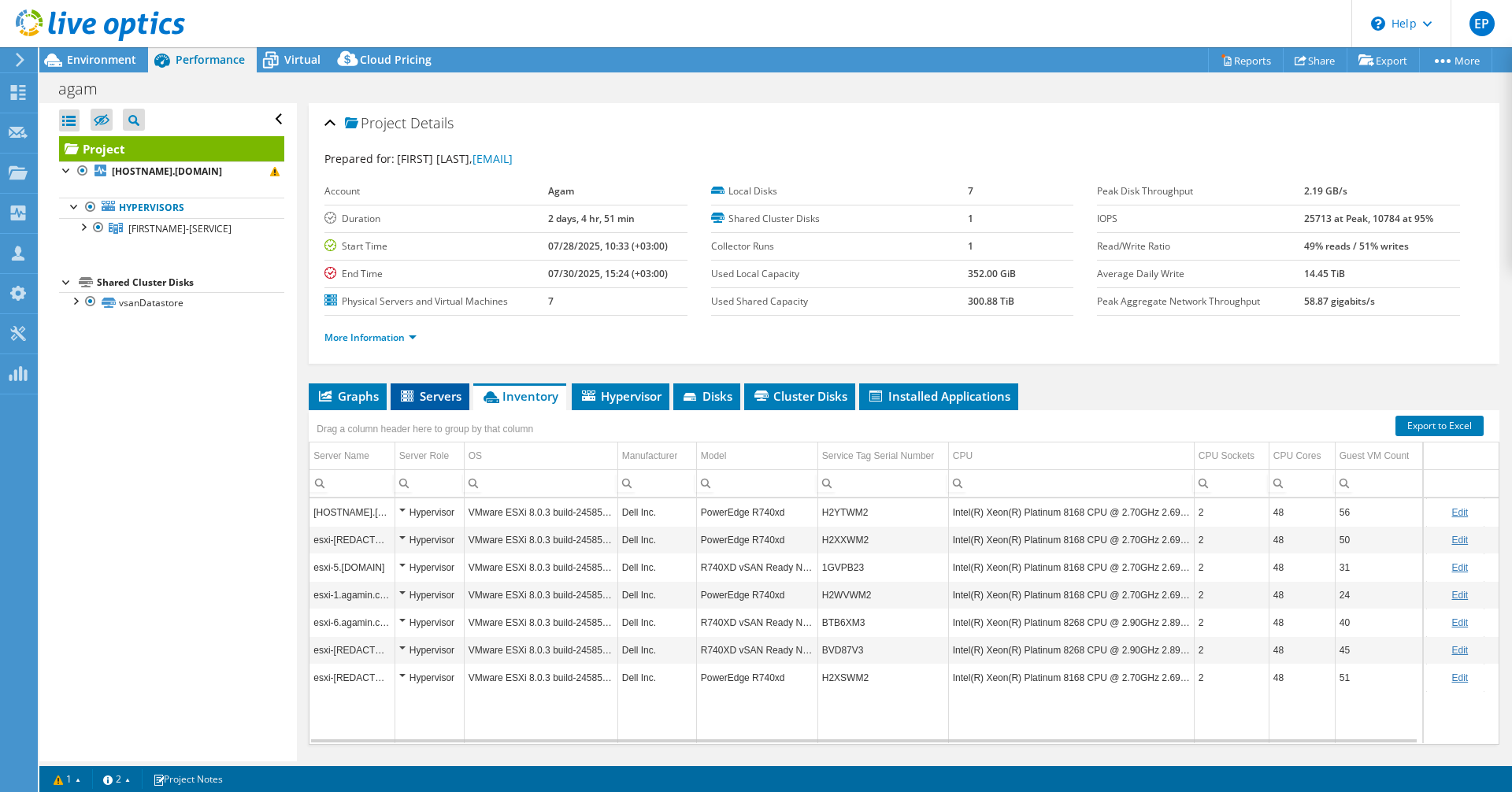click 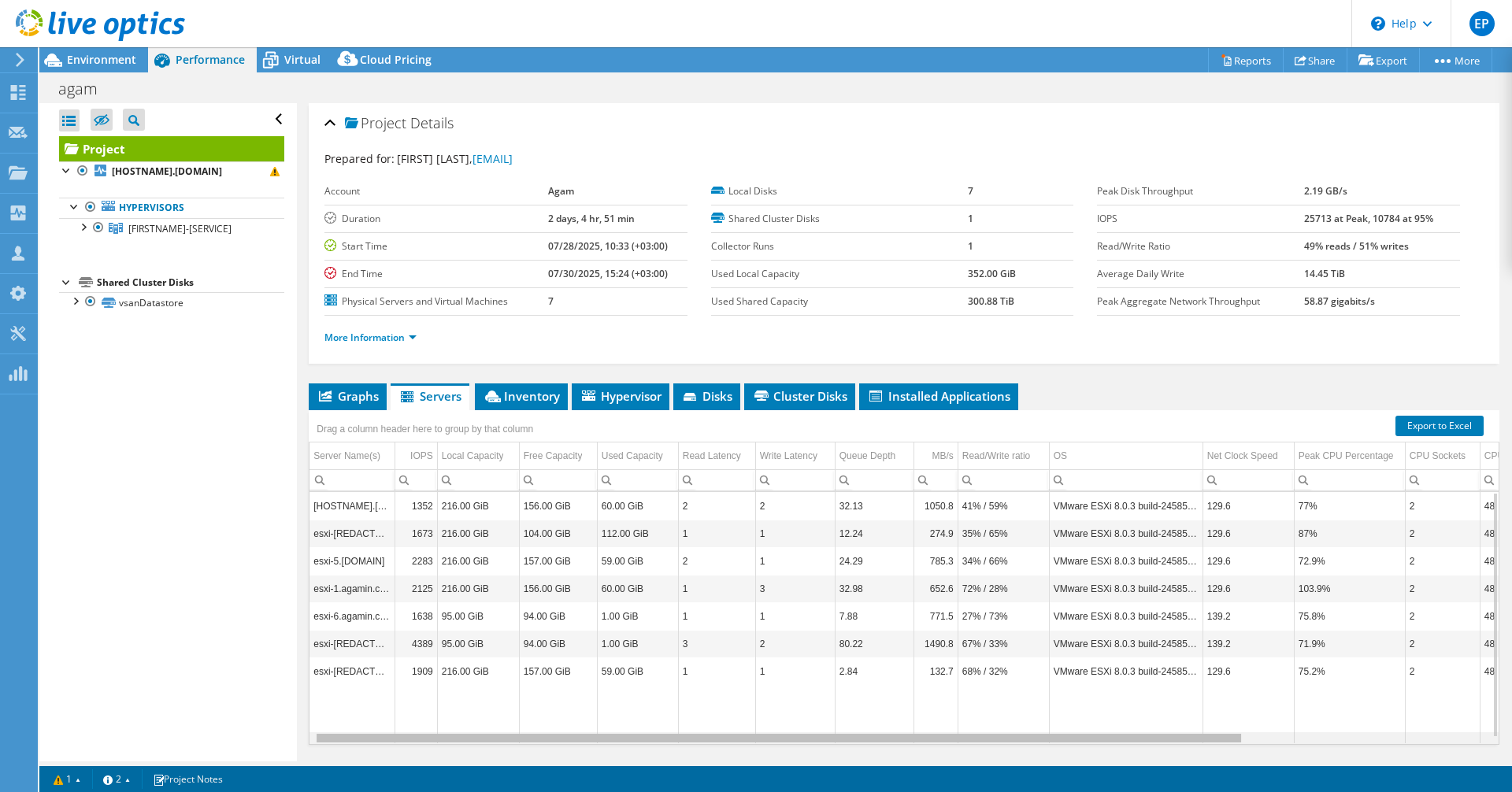 scroll, scrollTop: 0, scrollLeft: 75, axis: horizontal 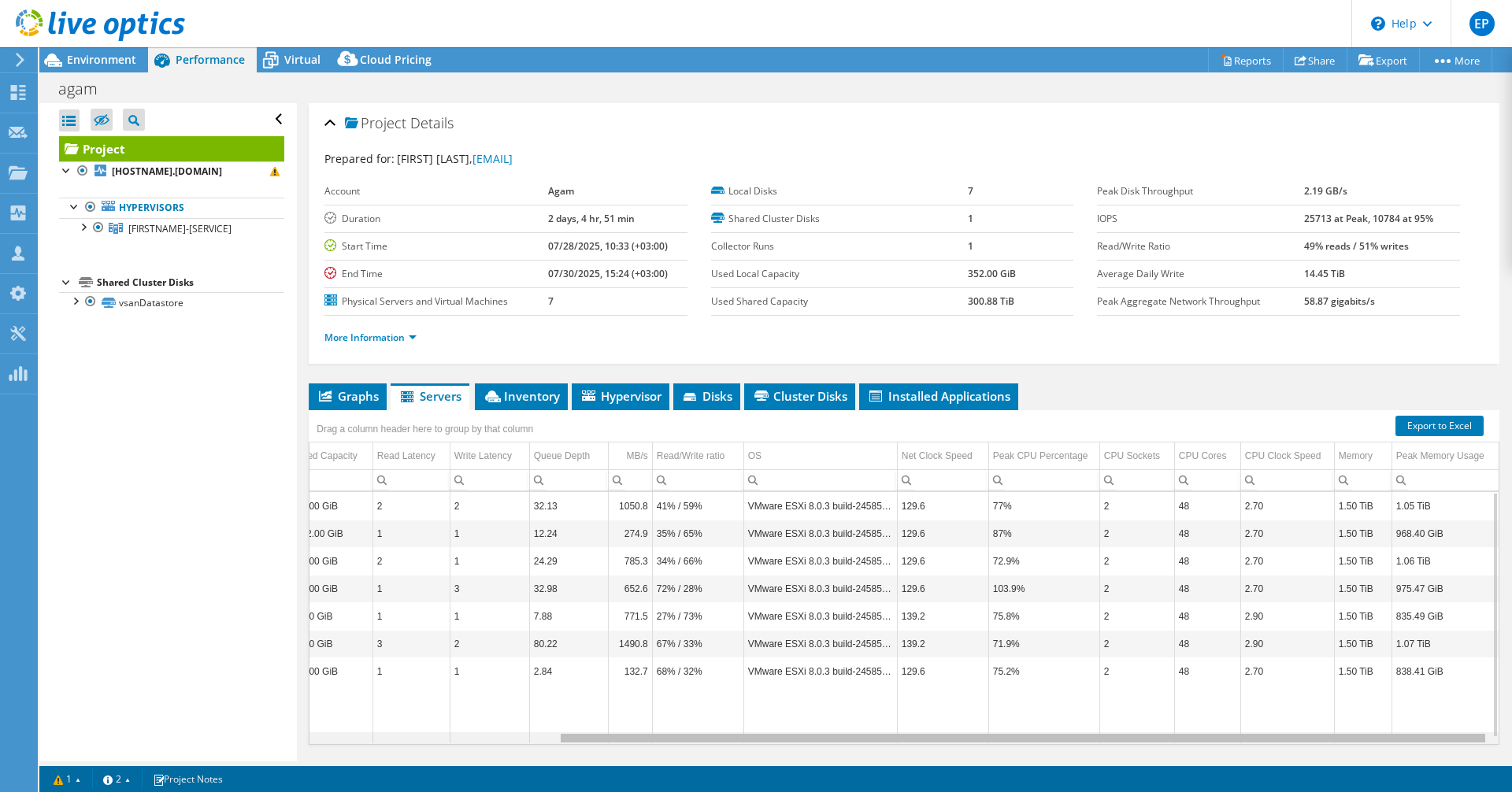 drag, startPoint x: 1173, startPoint y: 742, endPoint x: 1449, endPoint y: 727, distance: 276.40731 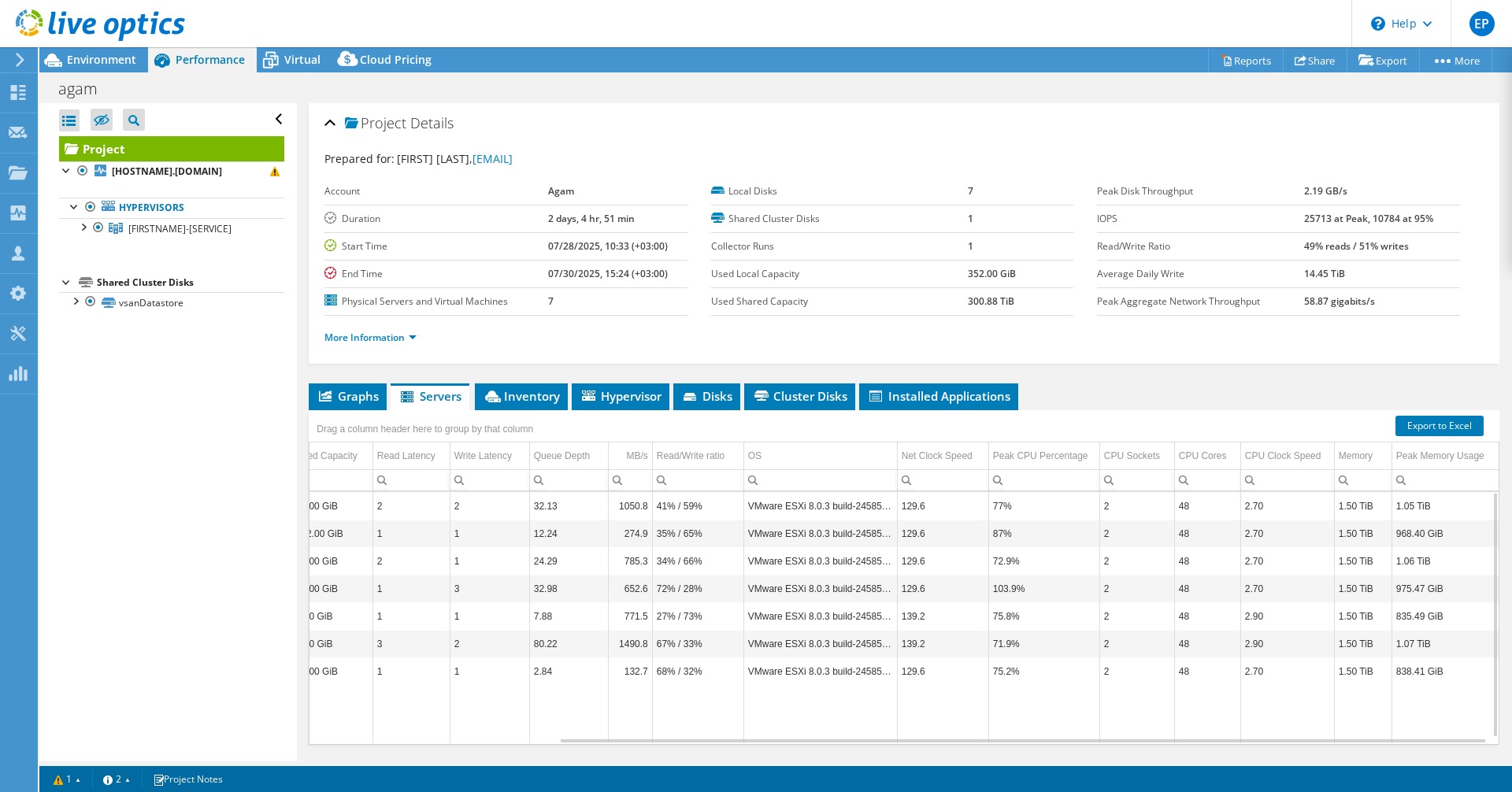 click on "Graphs
Servers
Inventory
Hypervisor
Disks
Cluster Disks
Installed Applications IOPS All" at bounding box center (904, 580) 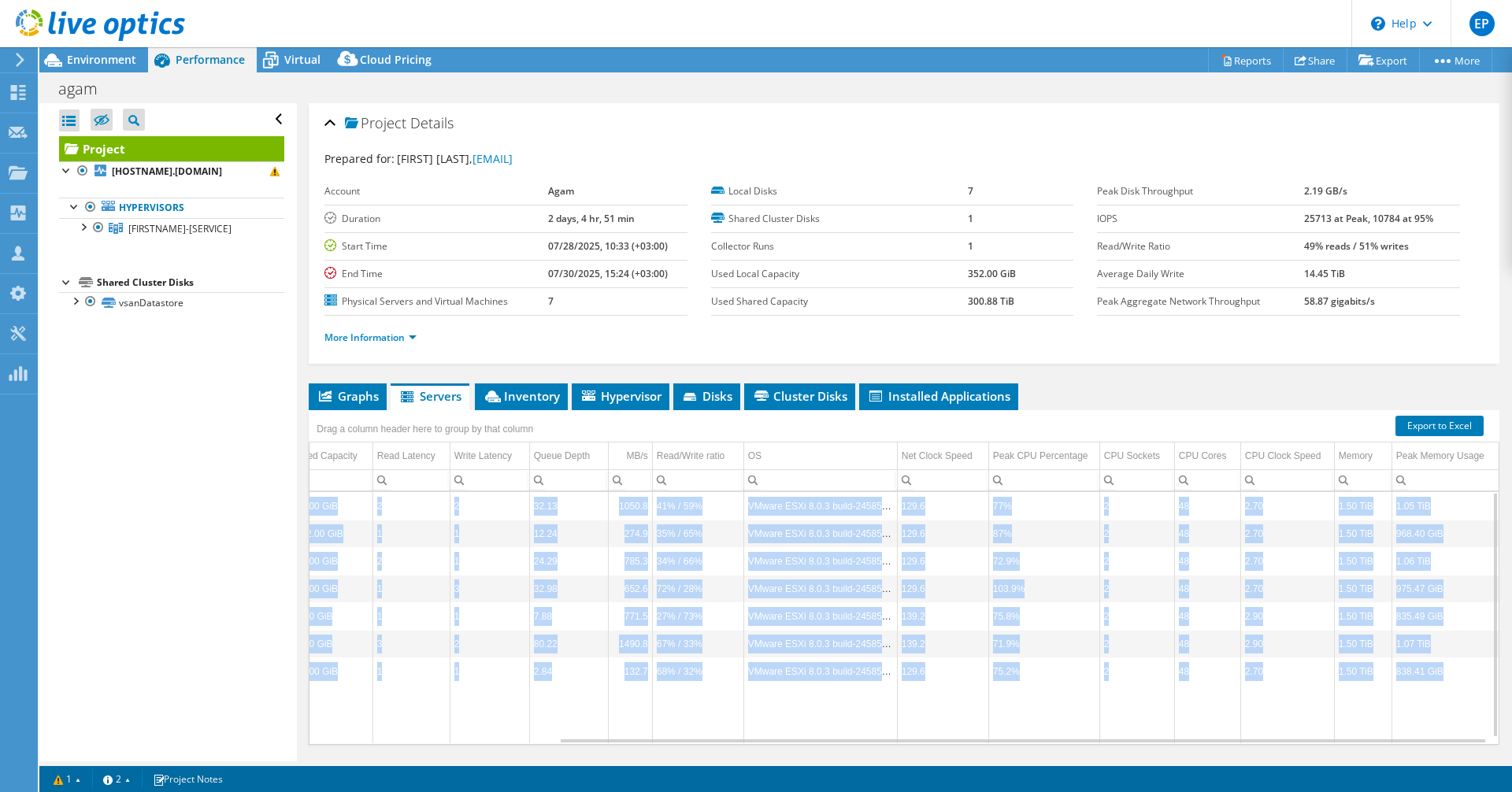 drag, startPoint x: 1387, startPoint y: 744, endPoint x: 1439, endPoint y: 739, distance: 52.23983 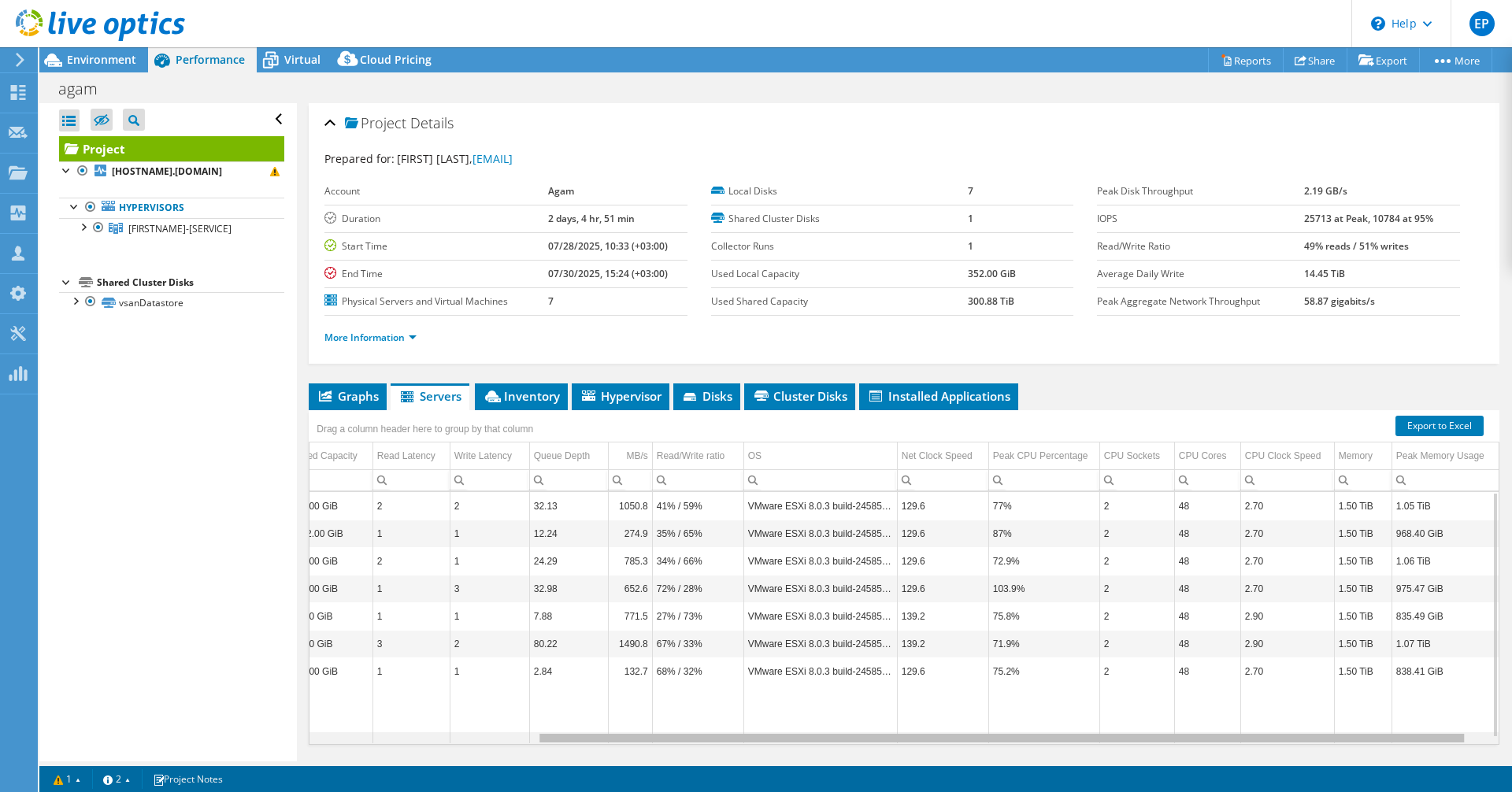 scroll, scrollTop: 0, scrollLeft: 87, axis: horizontal 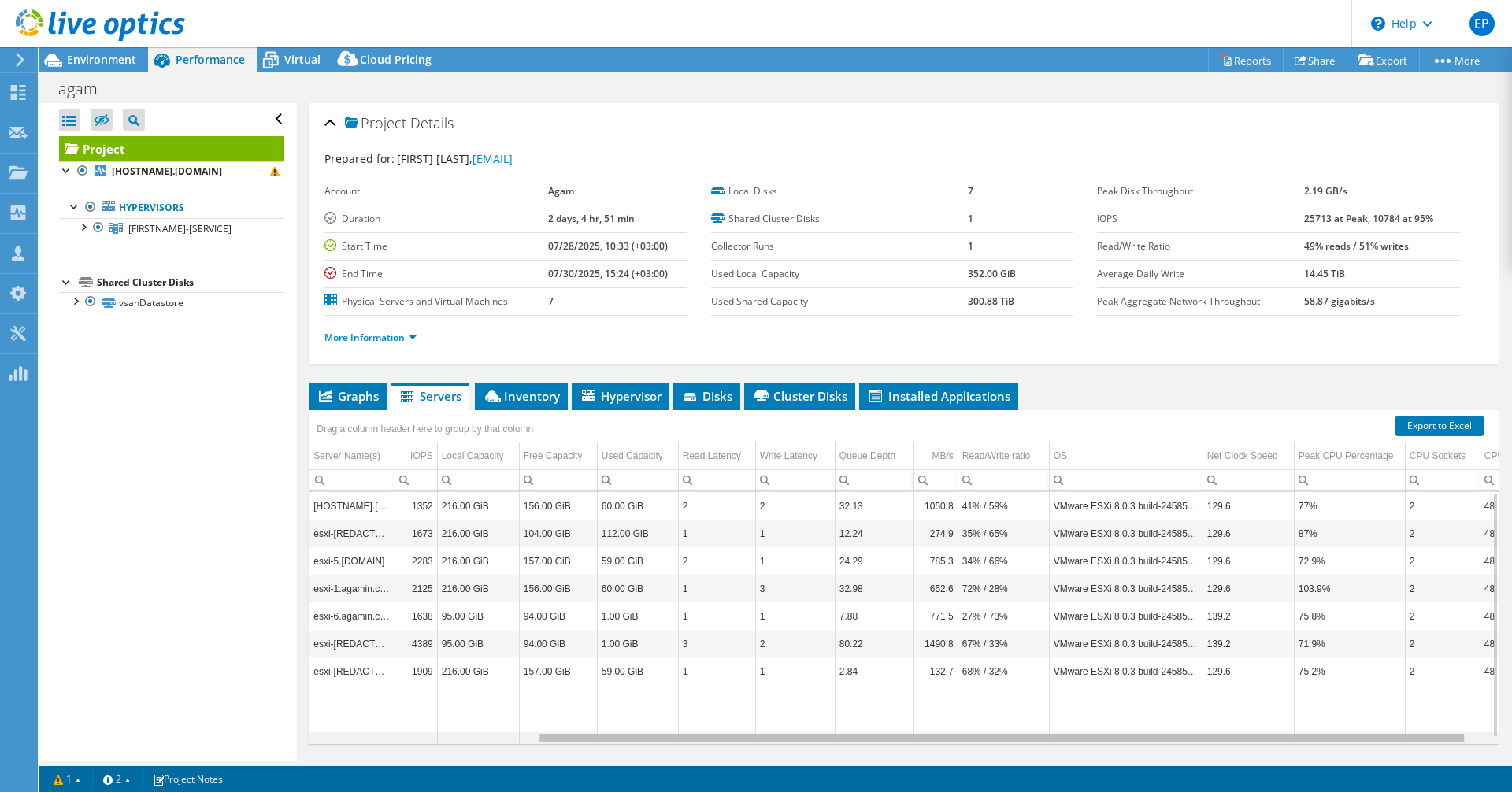 drag, startPoint x: 1441, startPoint y: 740, endPoint x: 851, endPoint y: 685, distance: 592.558 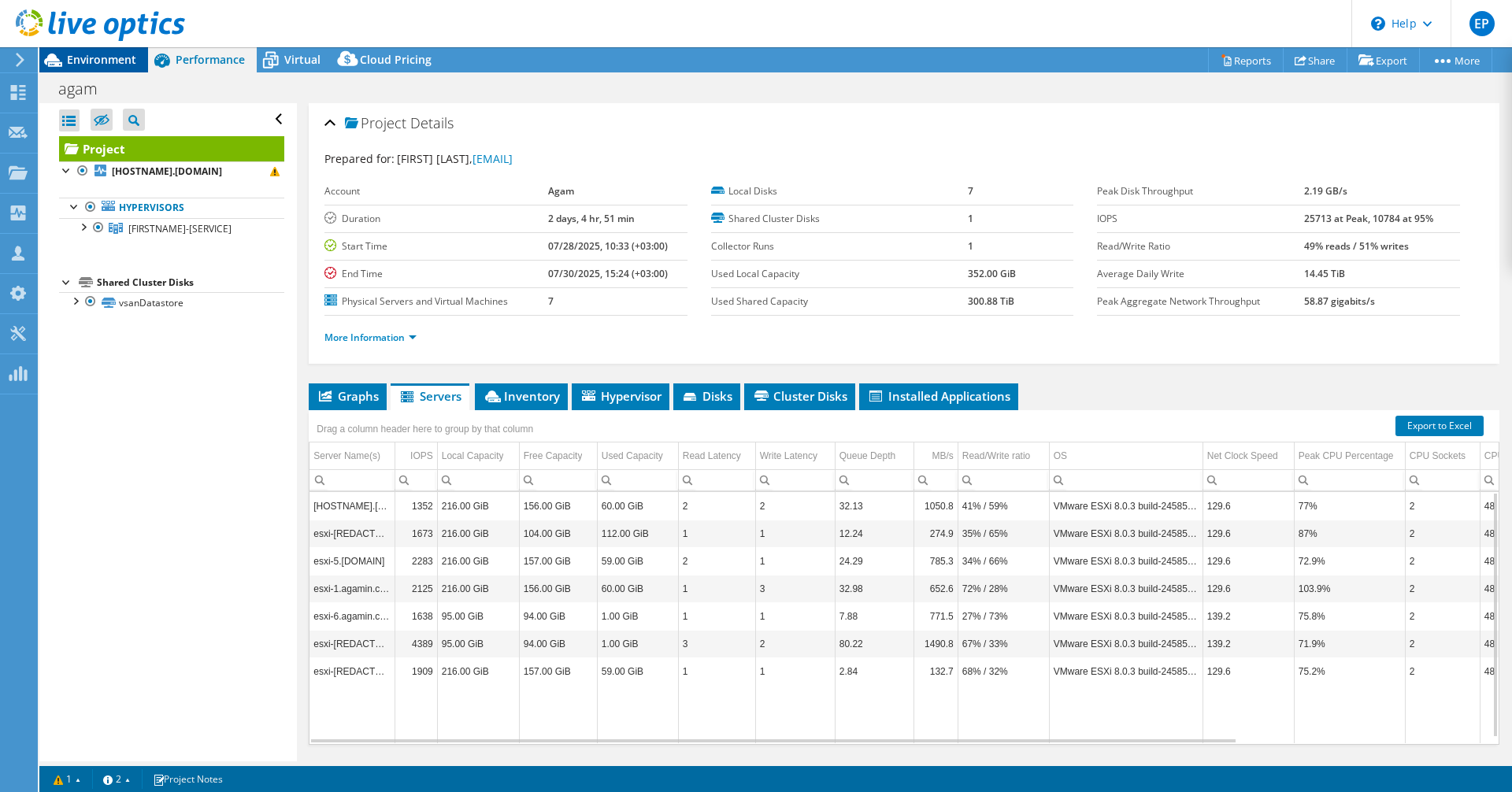 click on "Environment" at bounding box center [102, 59] 